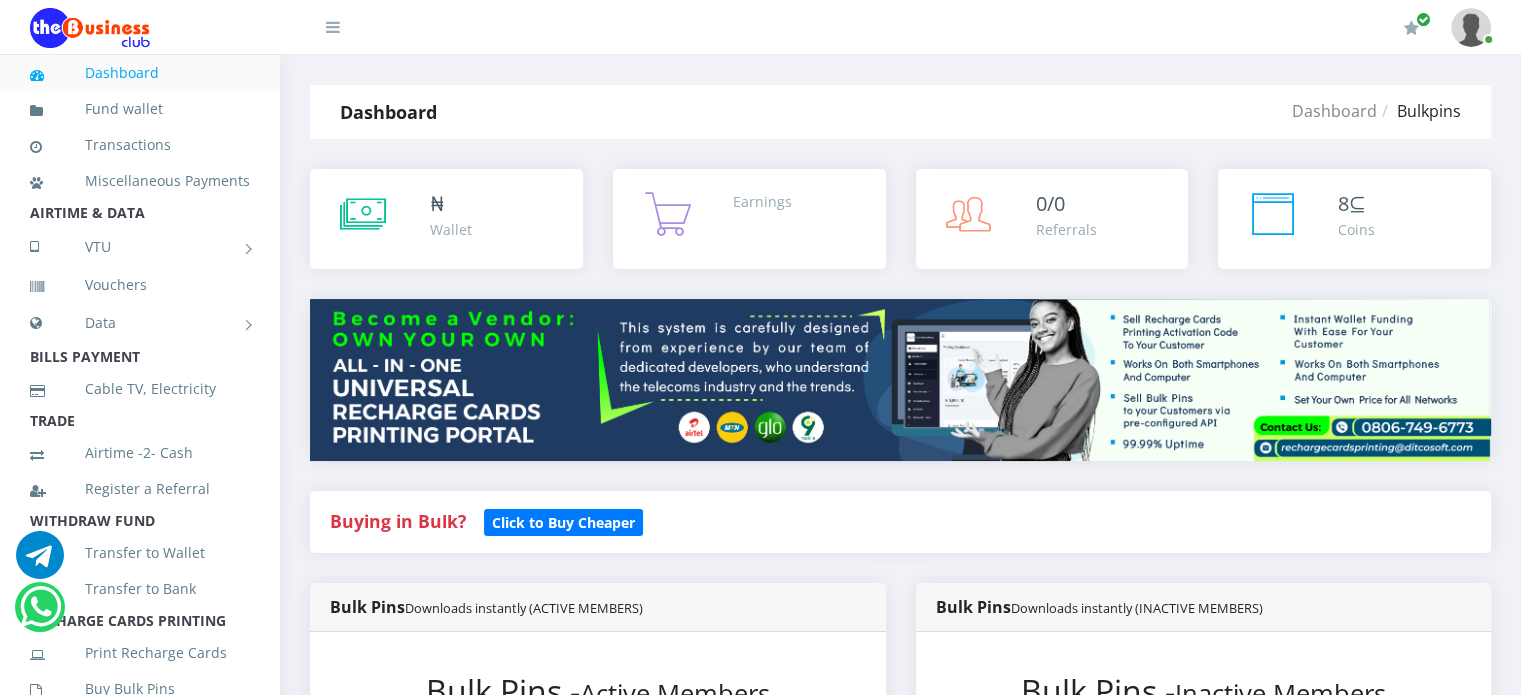 scroll, scrollTop: 0, scrollLeft: 0, axis: both 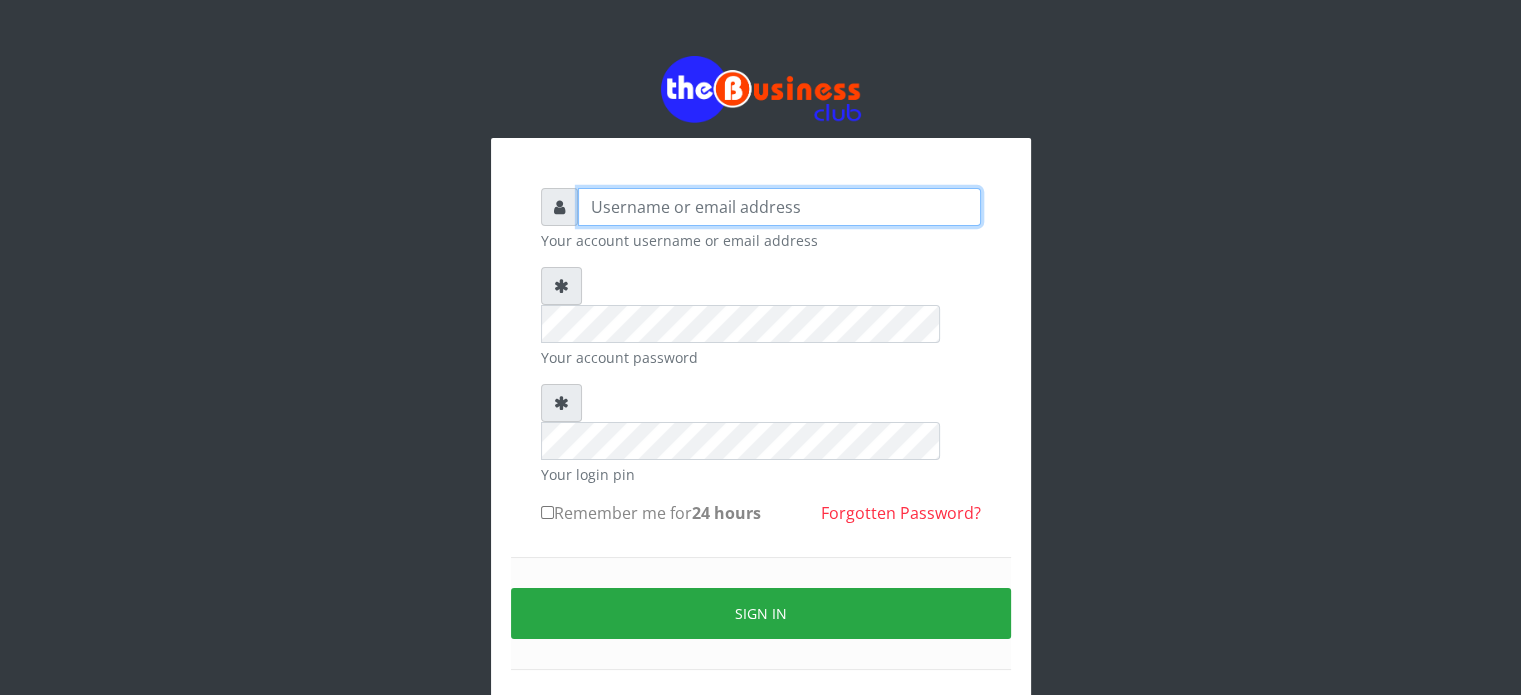 click at bounding box center [779, 207] 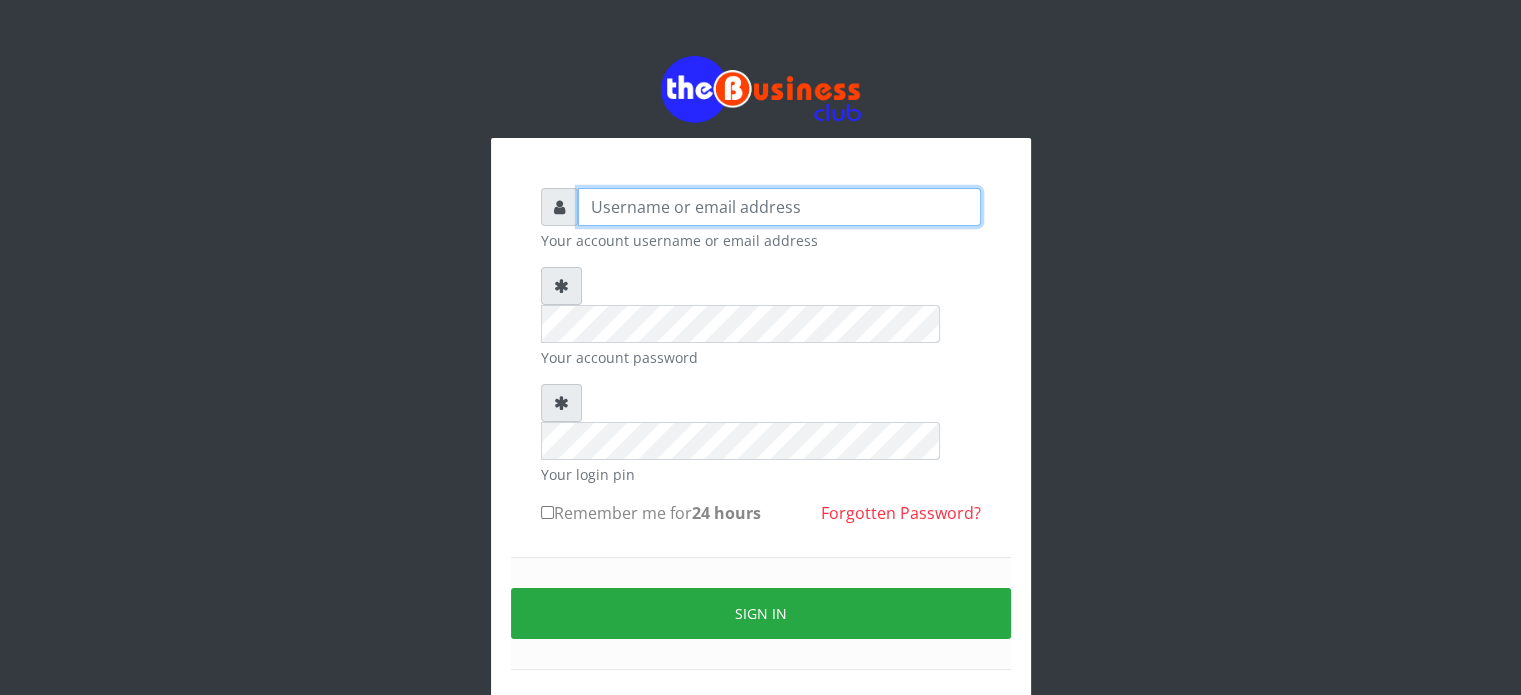 type on "videx" 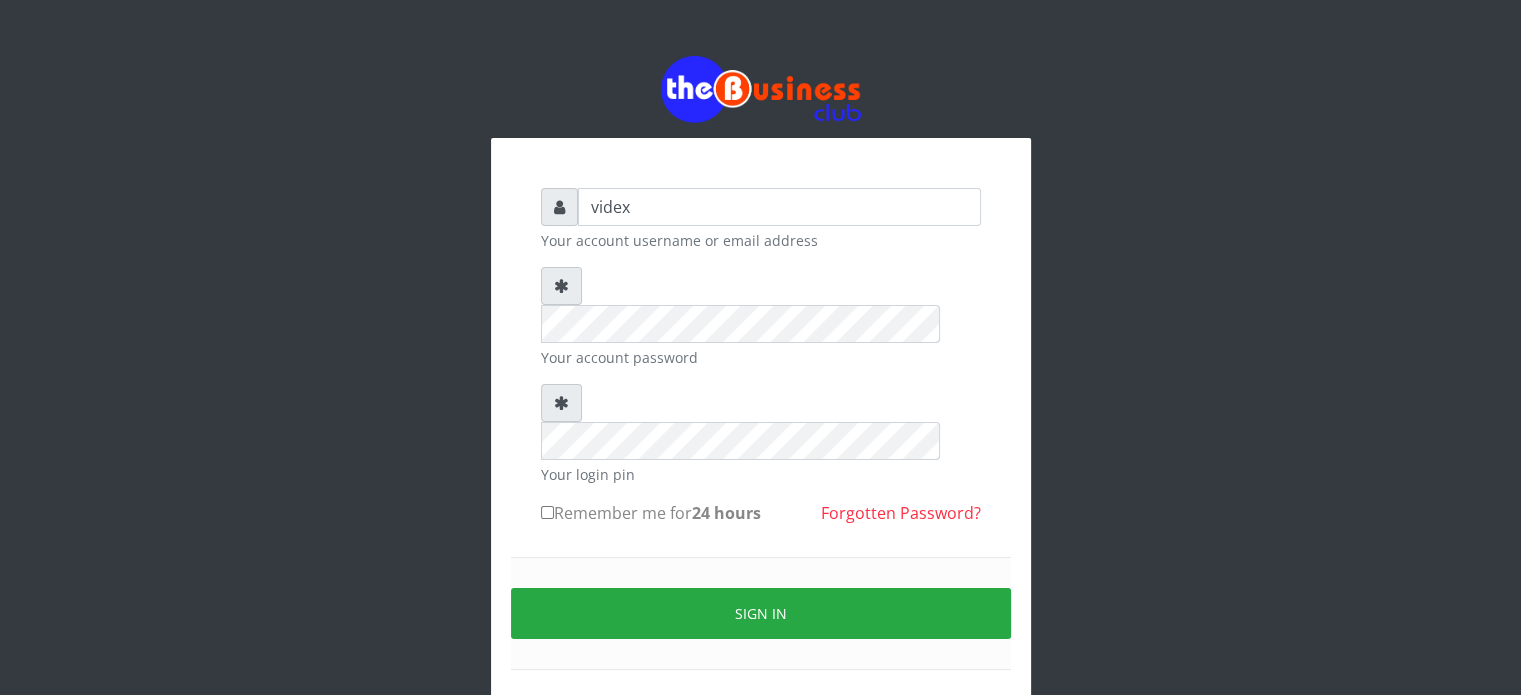 click on "Remember me for  24 hours" at bounding box center (651, 513) 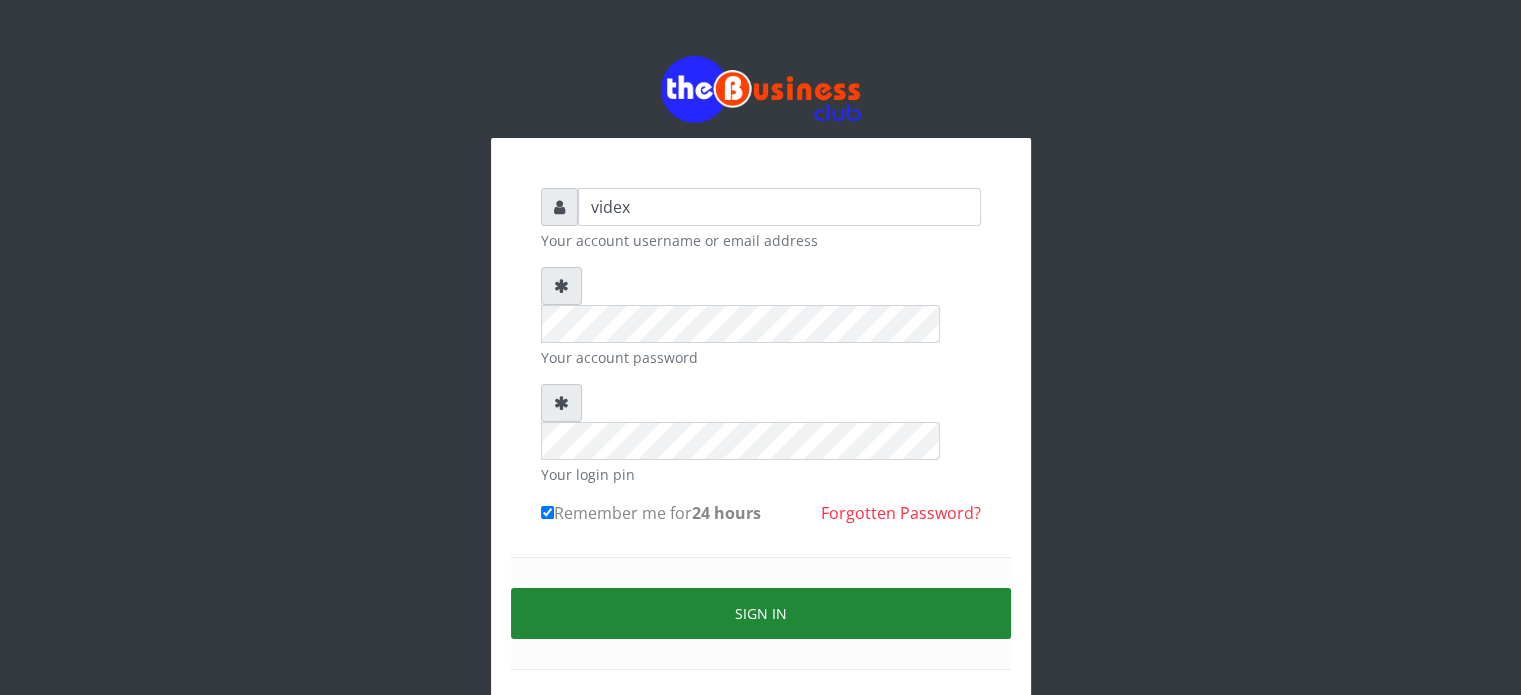 click on "Sign in" at bounding box center [761, 613] 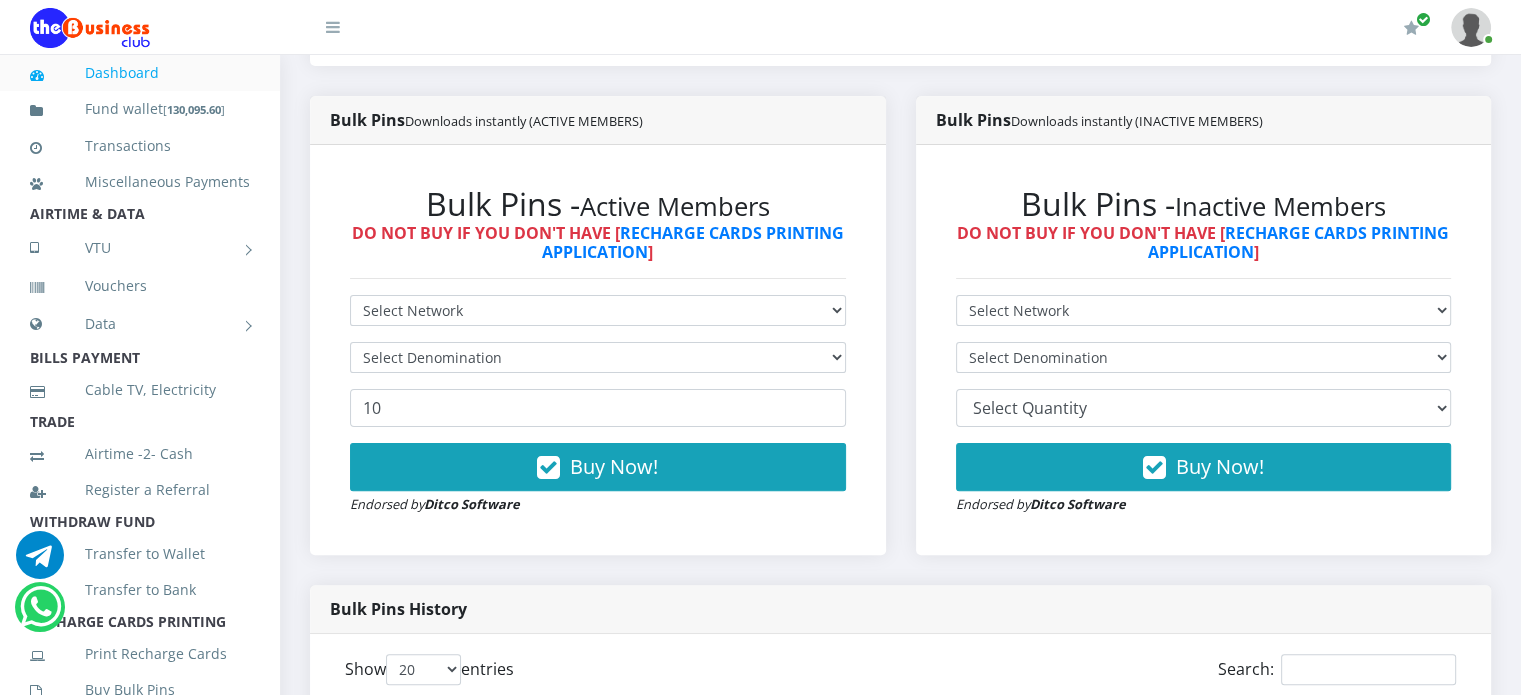 scroll, scrollTop: 491, scrollLeft: 0, axis: vertical 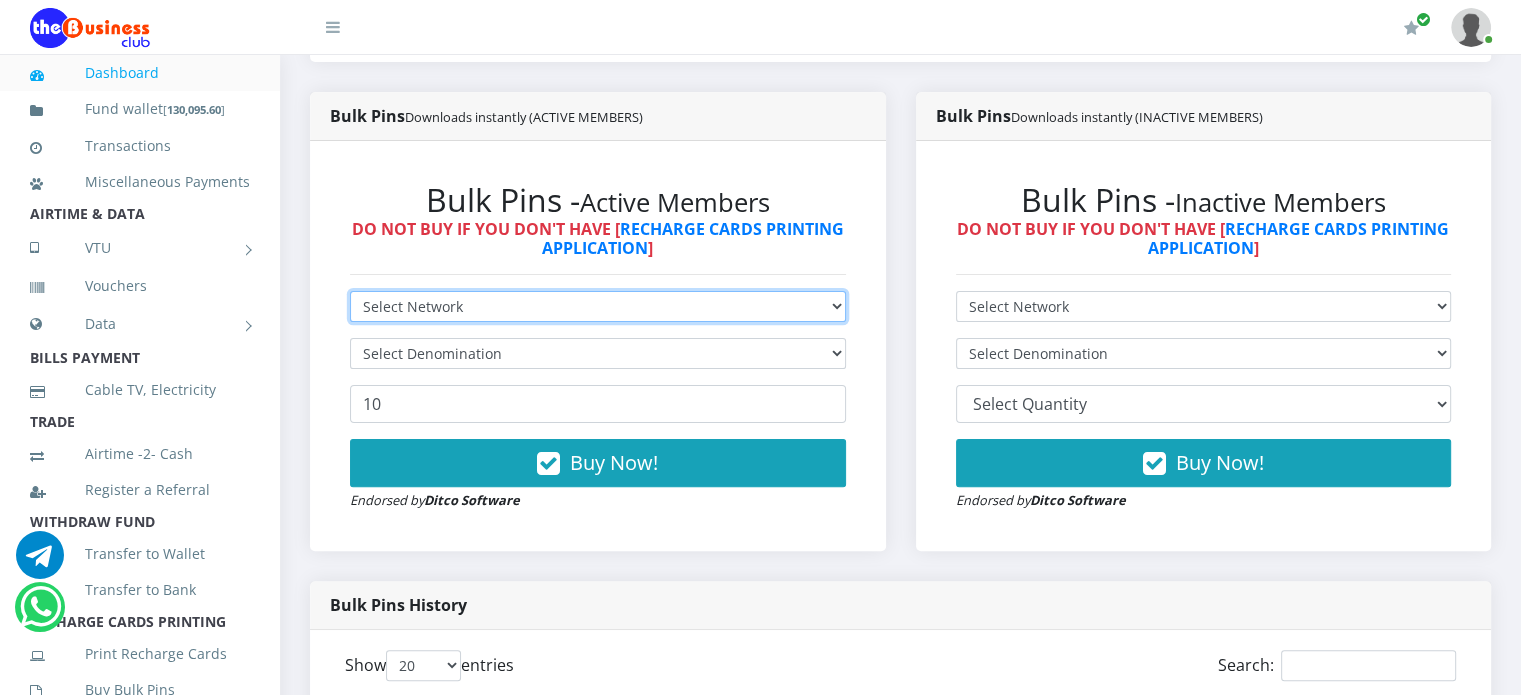 click on "Select Network
MTN
Globacom
9Mobile
Airtel" at bounding box center [598, 306] 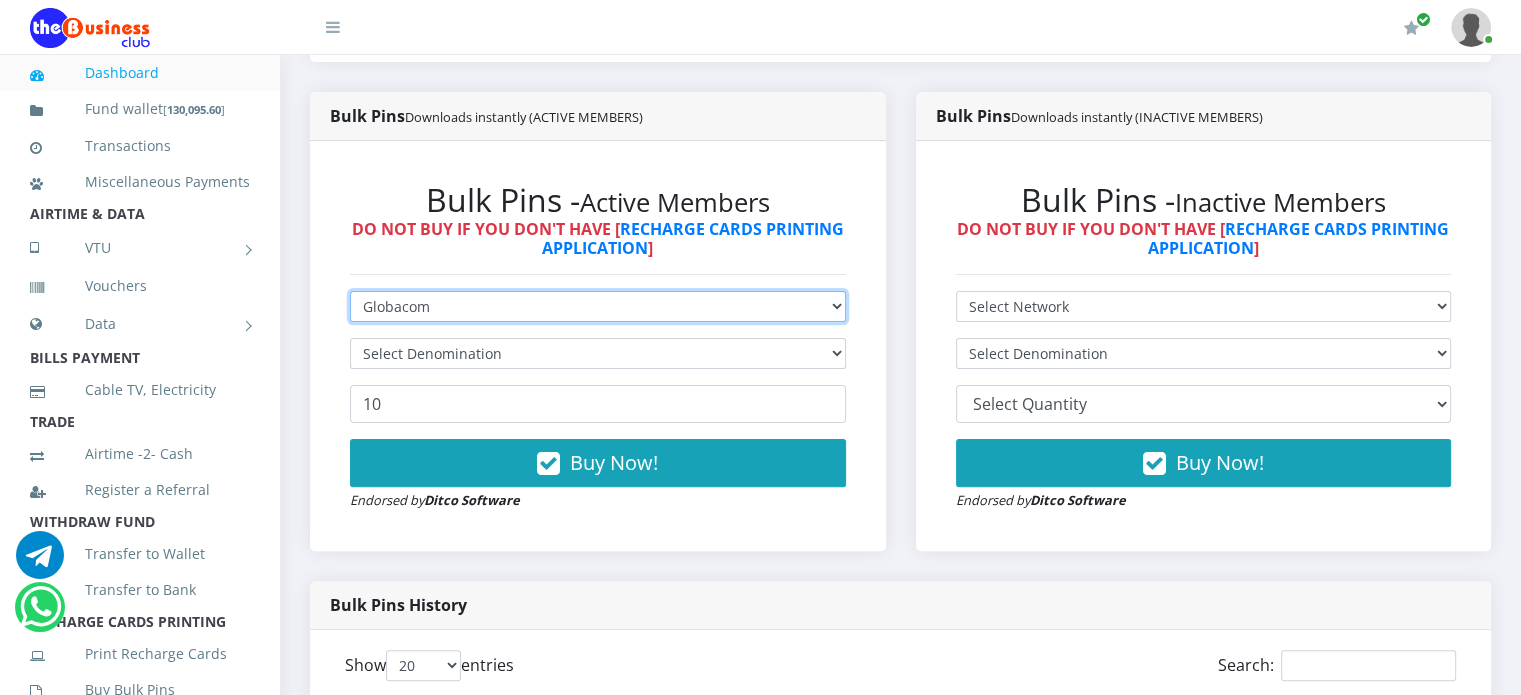 click on "Select Network
MTN
Globacom
9Mobile
Airtel" at bounding box center [598, 306] 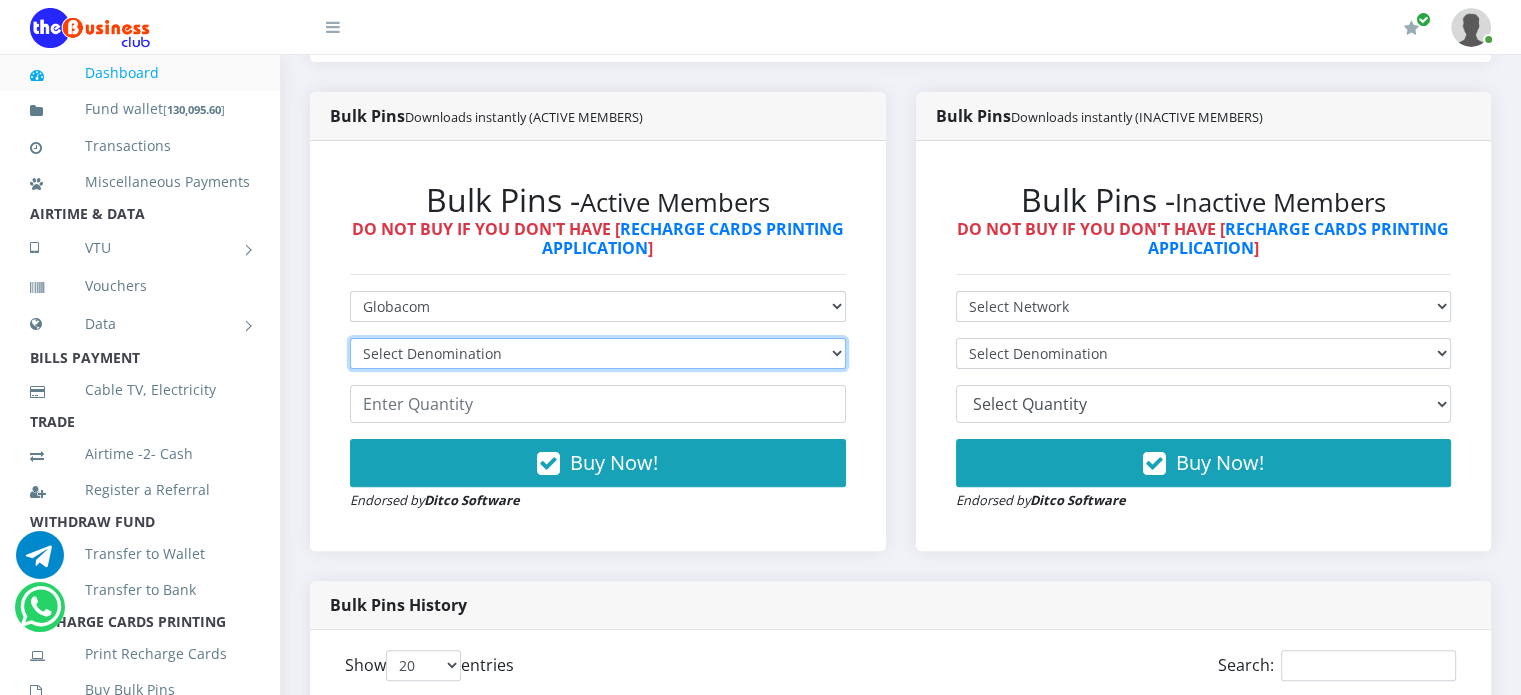 click on "Select Denomination Glo NGN100 - ₦96.55 Glo NGN200 - ₦193.10 Glo NGN500 - ₦482.75 Glo NGN1000 - ₦965.50" at bounding box center (598, 353) 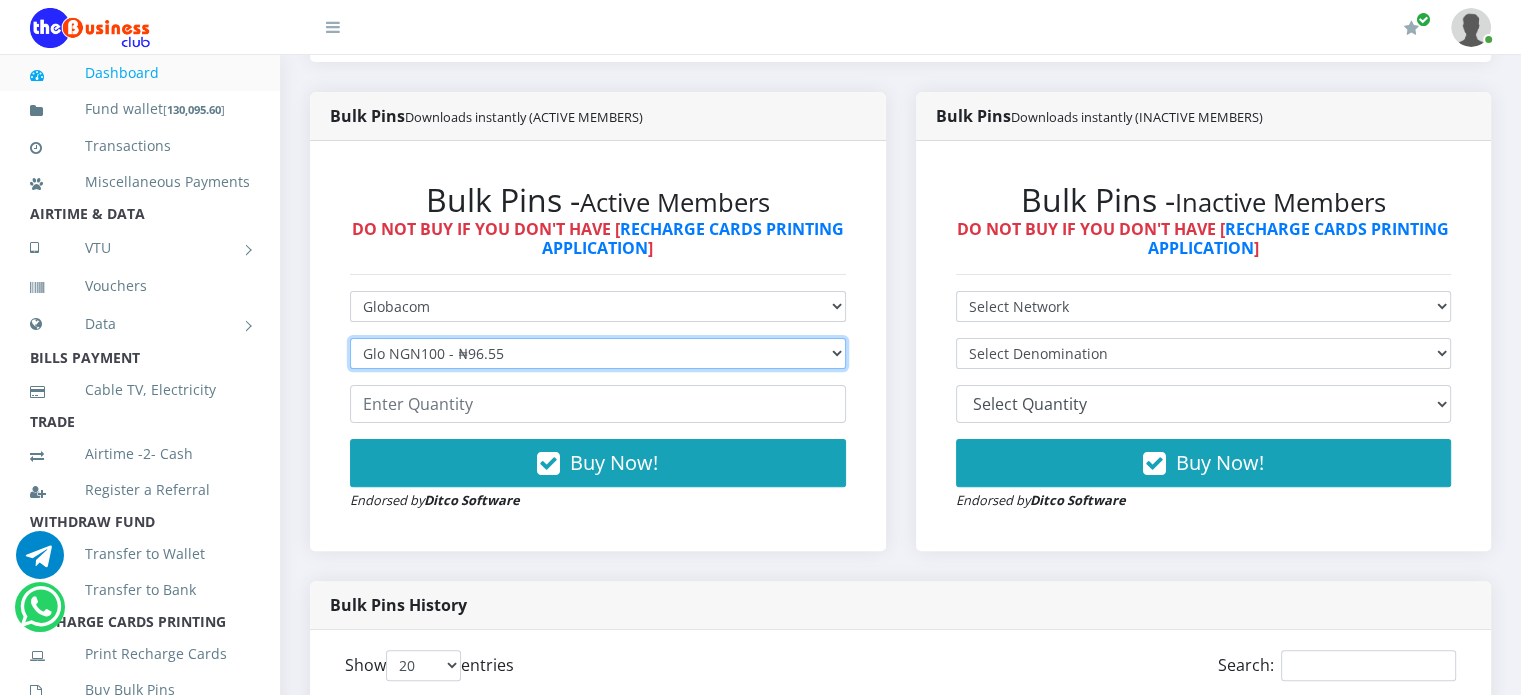 click on "Select Denomination Glo NGN100 - ₦96.55 Glo NGN200 - ₦193.10 Glo NGN500 - ₦482.75 Glo NGN1000 - ₦965.50" at bounding box center (598, 353) 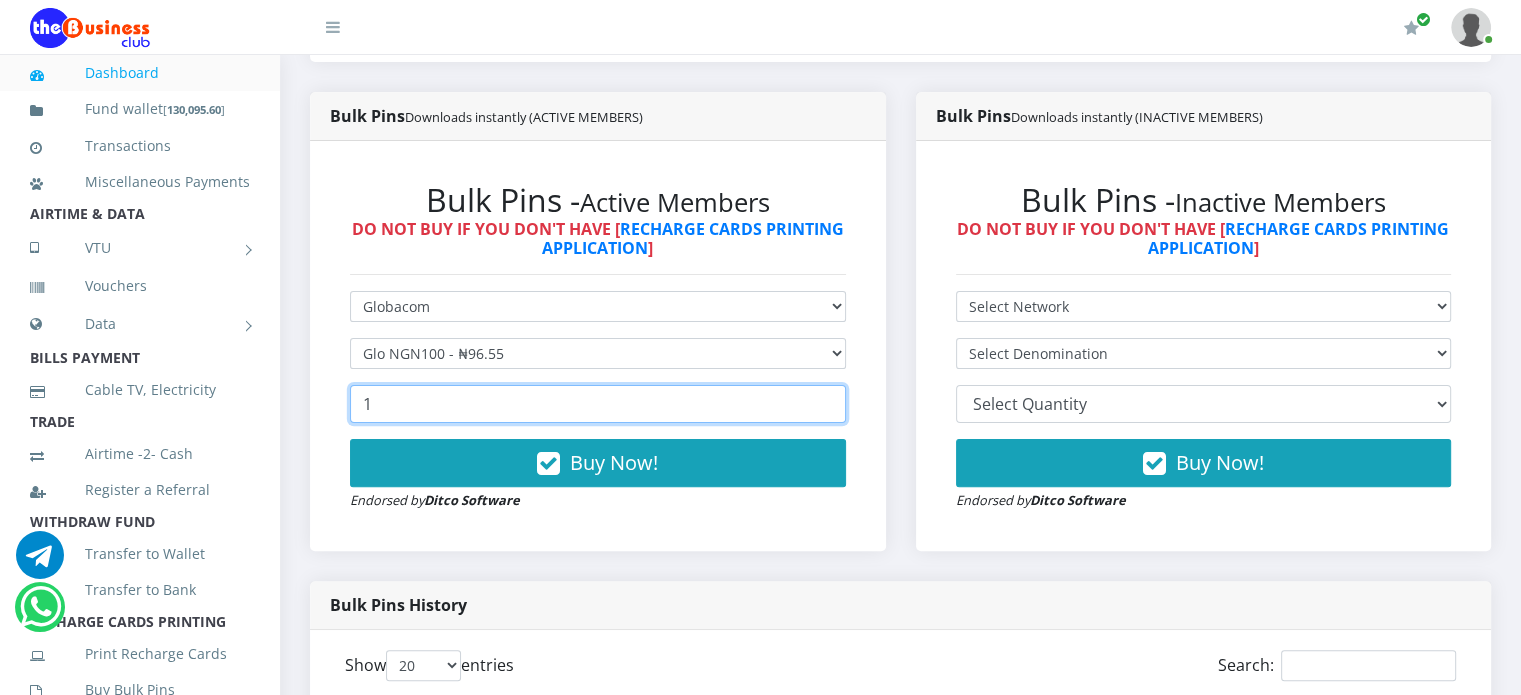 click on "1" at bounding box center [598, 404] 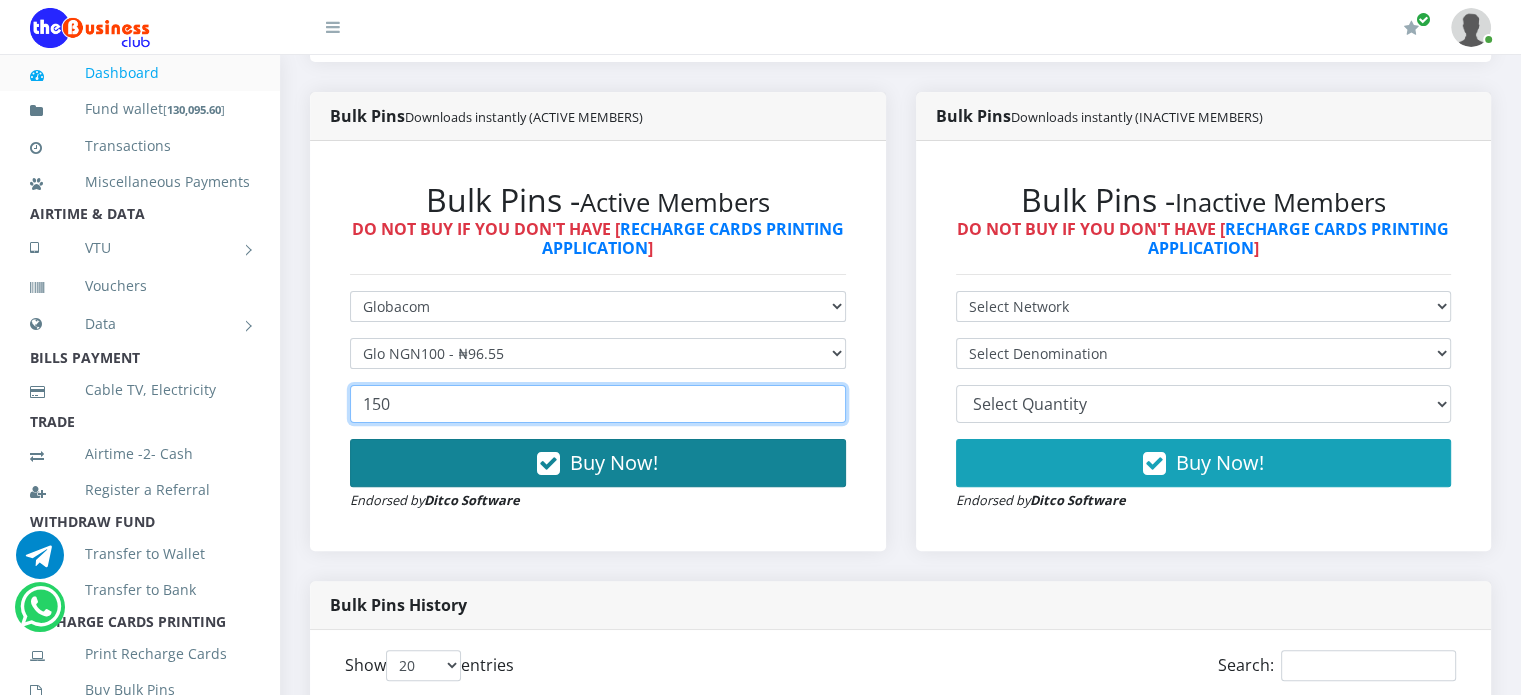 type on "150" 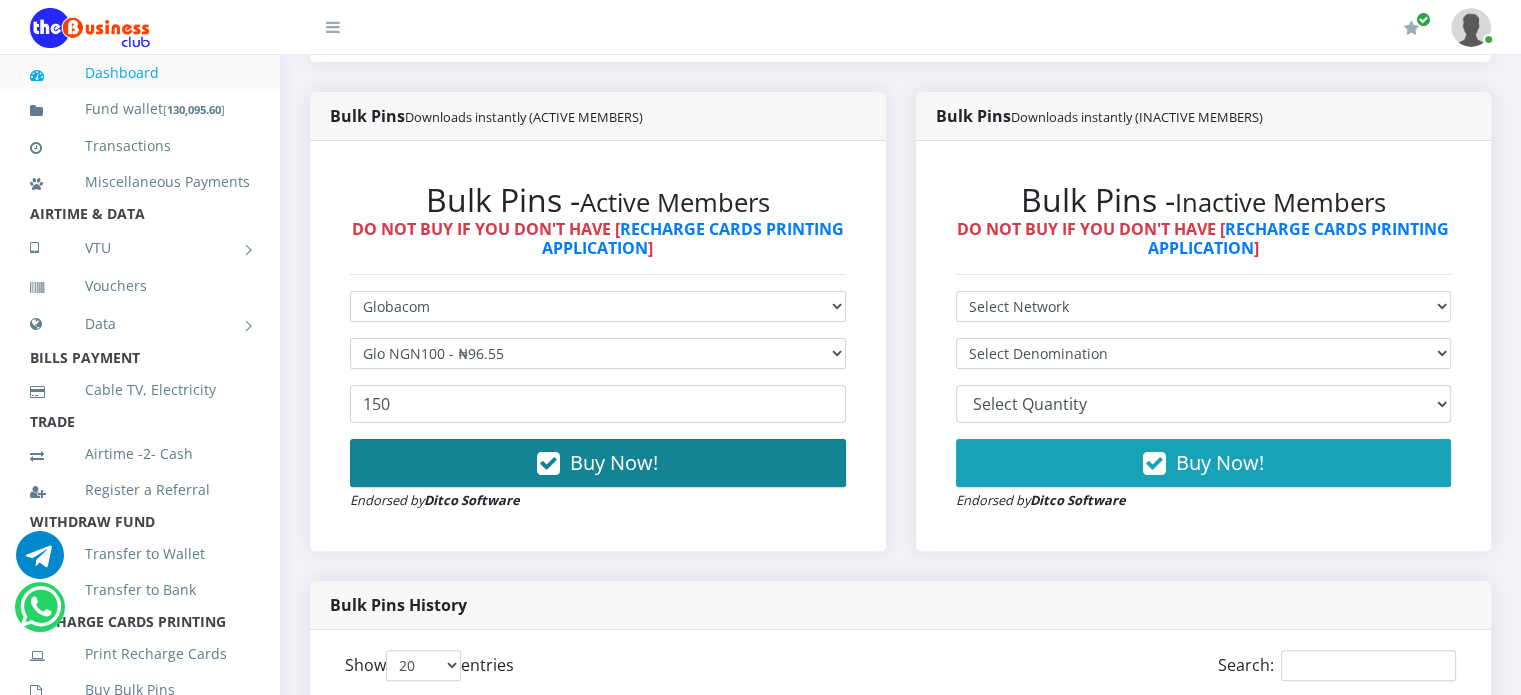 click on "Buy Now!" at bounding box center [614, 462] 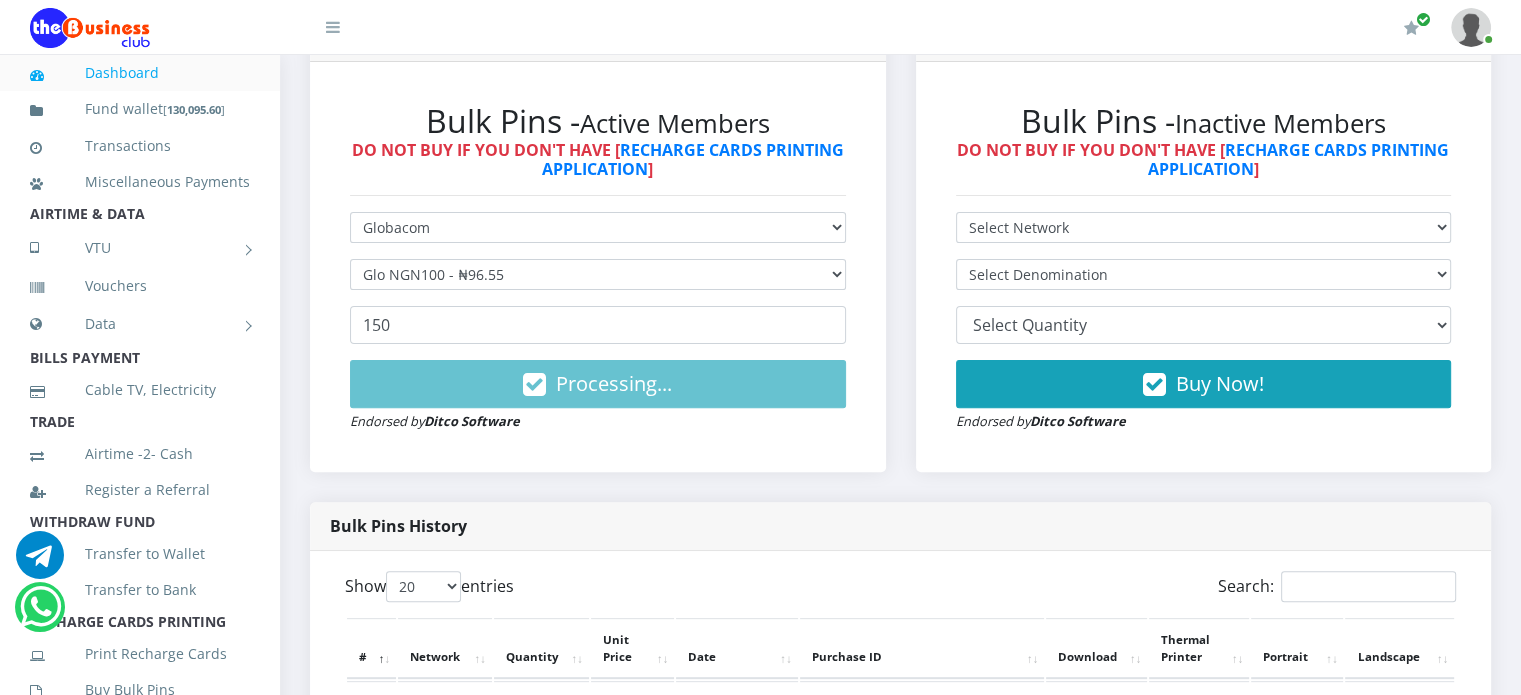 scroll, scrollTop: 571, scrollLeft: 0, axis: vertical 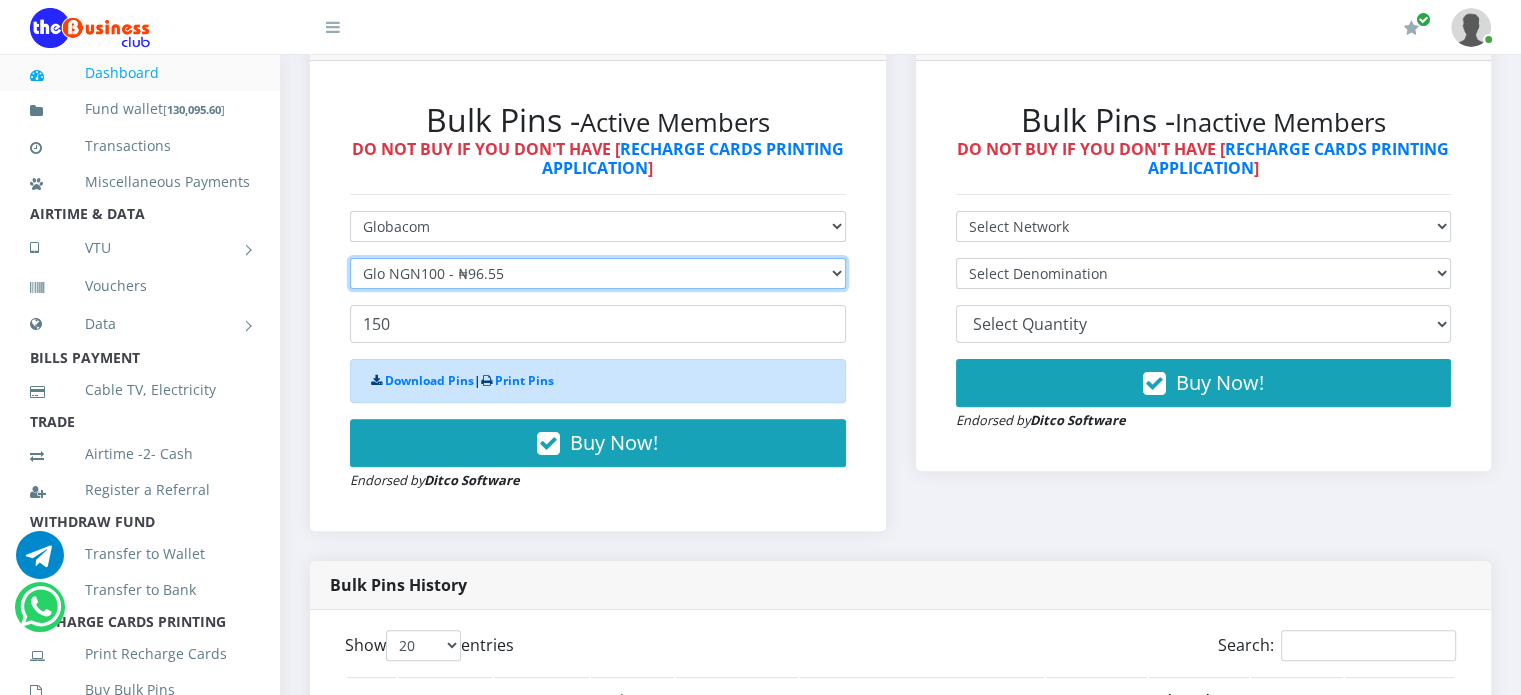 click on "Select Denomination Glo NGN100 - ₦96.55 Glo NGN200 - ₦193.10 Glo NGN500 - ₦482.75 Glo NGN1000 - ₦965.50" at bounding box center [598, 273] 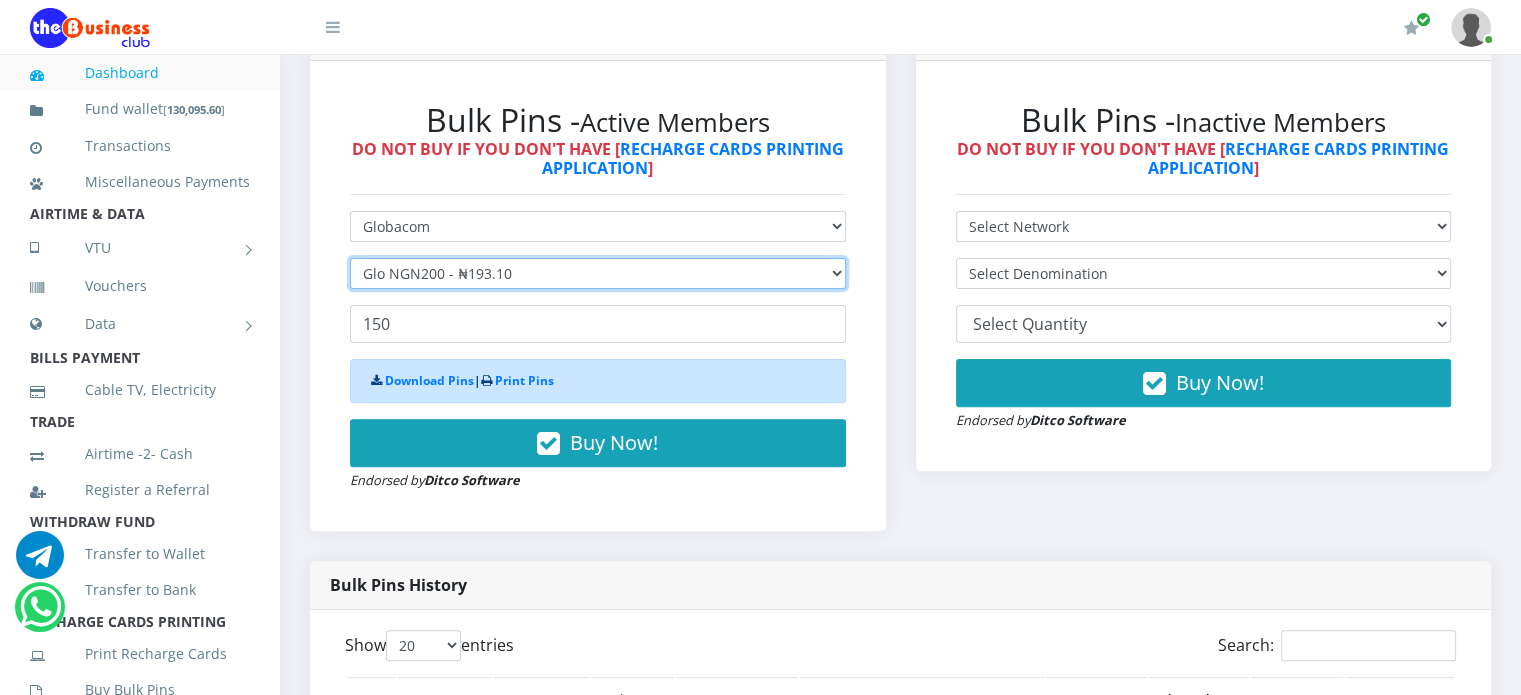 click on "Select Denomination Glo NGN100 - ₦96.55 Glo NGN200 - ₦193.10 Glo NGN500 - ₦482.75 Glo NGN1000 - ₦965.50" at bounding box center (598, 273) 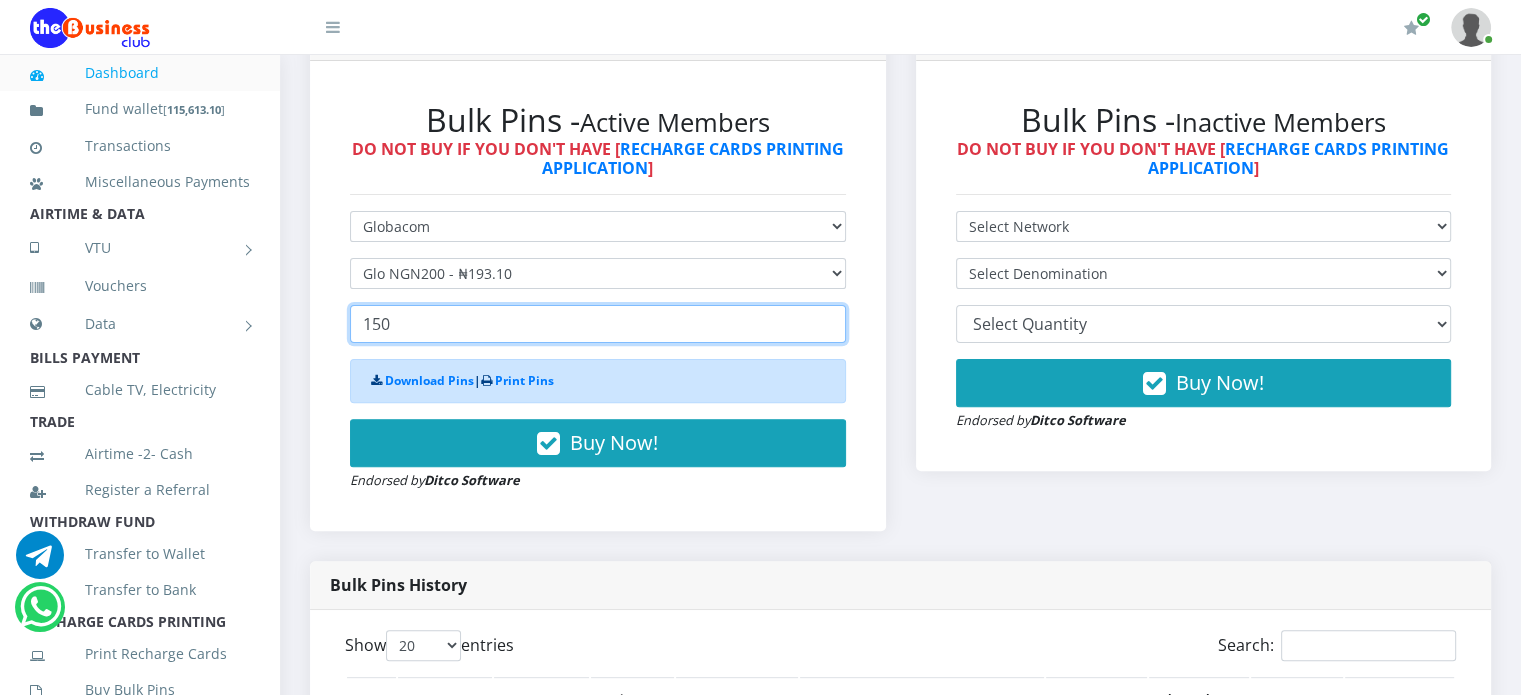 click on "150" at bounding box center (598, 324) 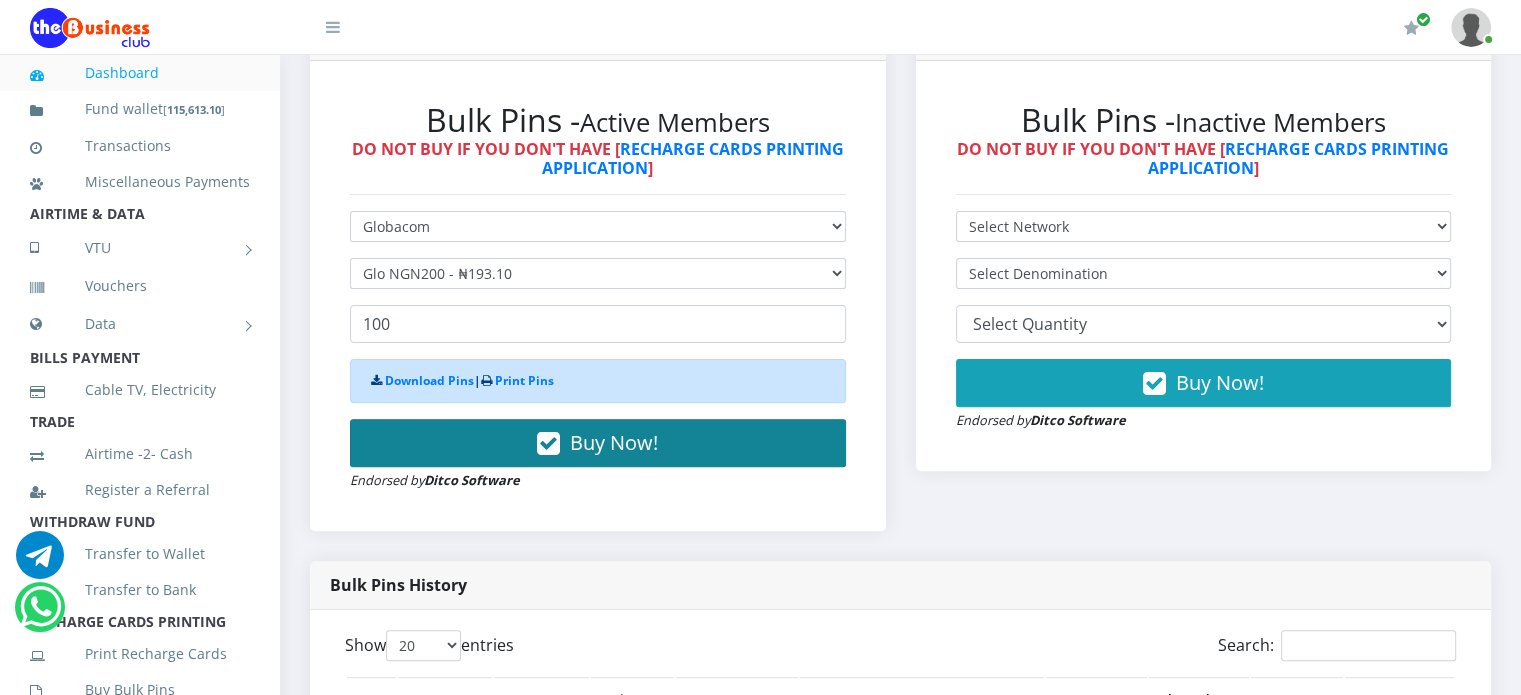 click on "Buy Now!" at bounding box center (614, 442) 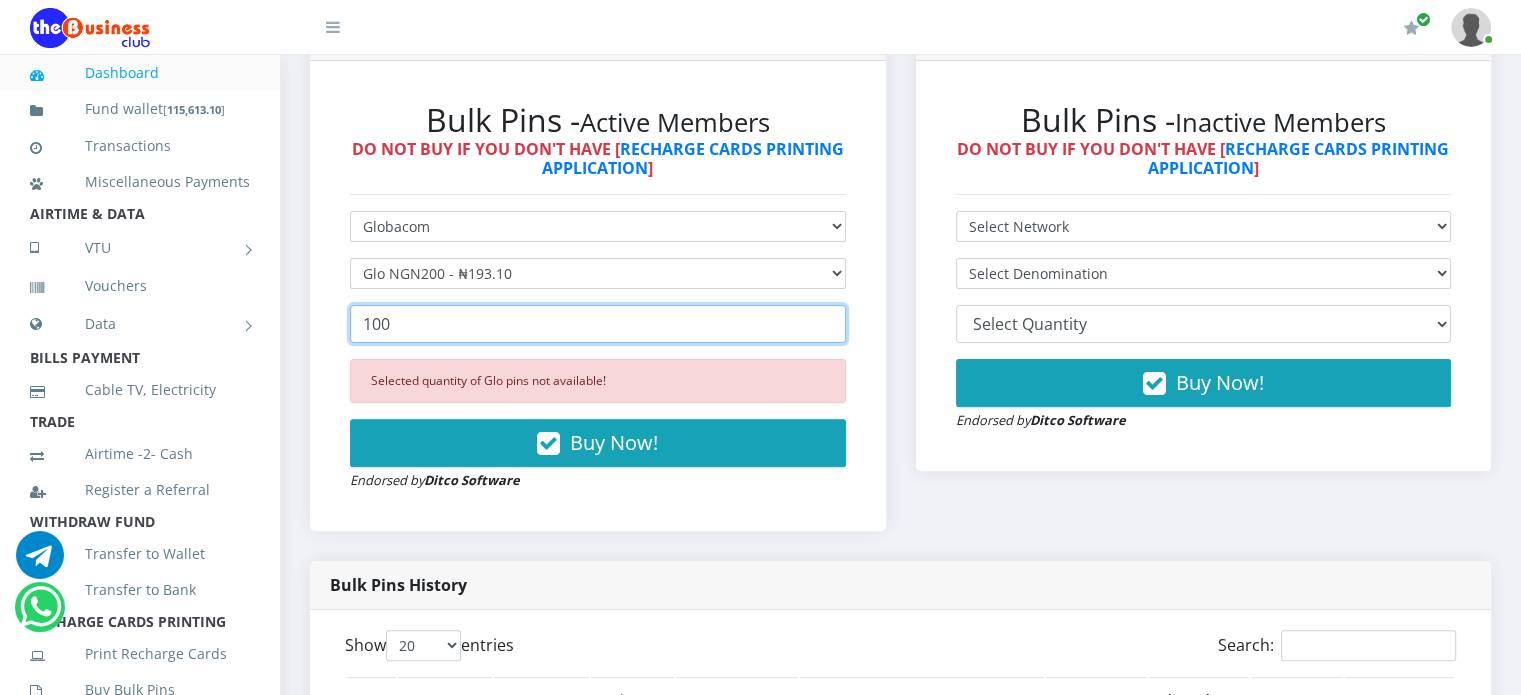 drag, startPoint x: 400, startPoint y: 339, endPoint x: 285, endPoint y: 351, distance: 115.62439 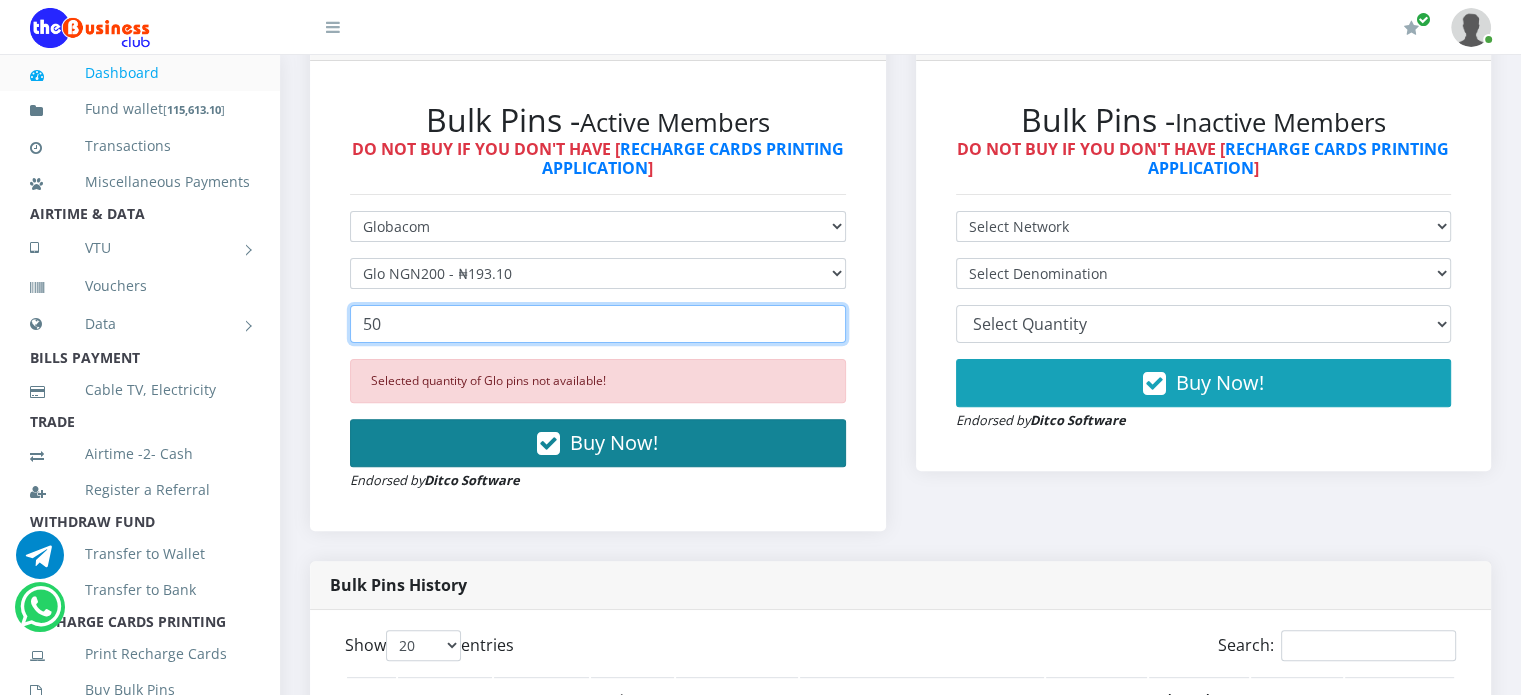 type on "50" 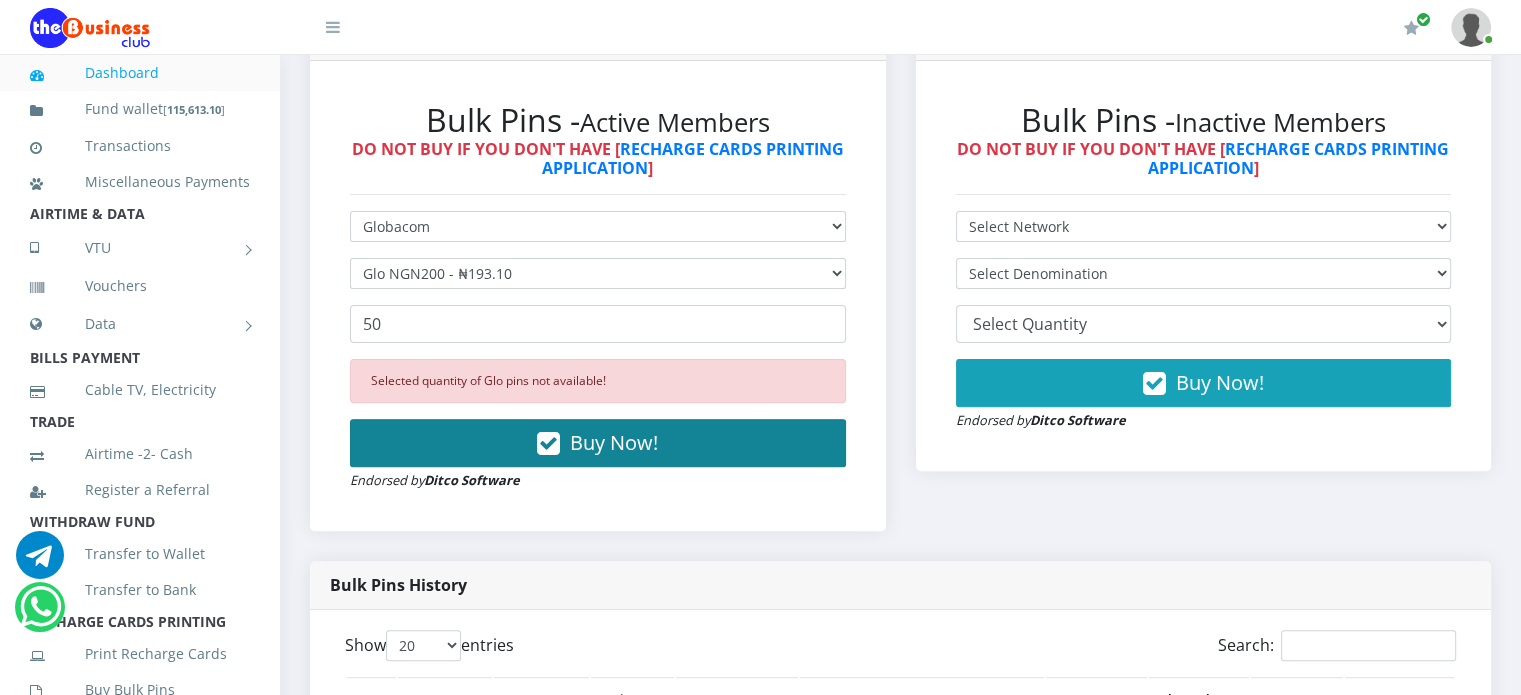 click on "Buy Now!" at bounding box center (598, 443) 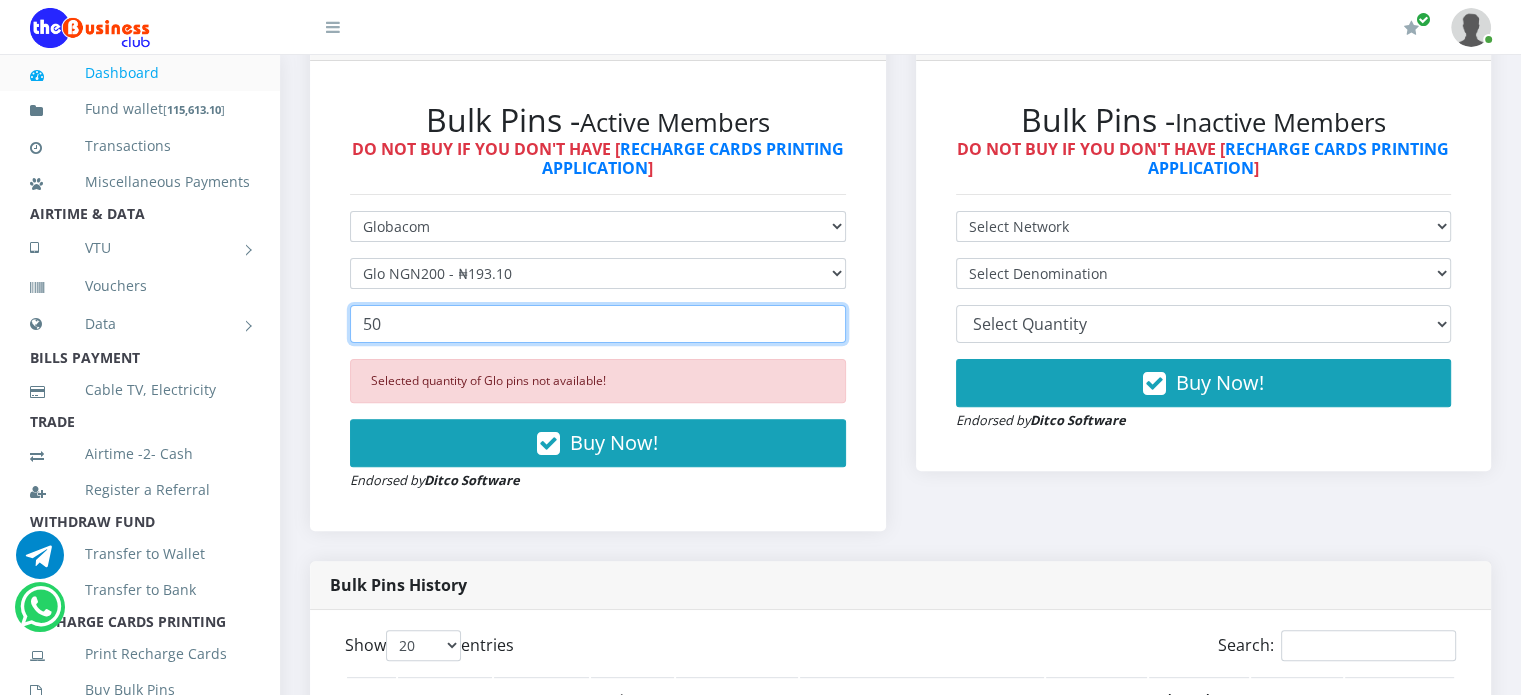 drag, startPoint x: 398, startPoint y: 343, endPoint x: 344, endPoint y: 347, distance: 54.147945 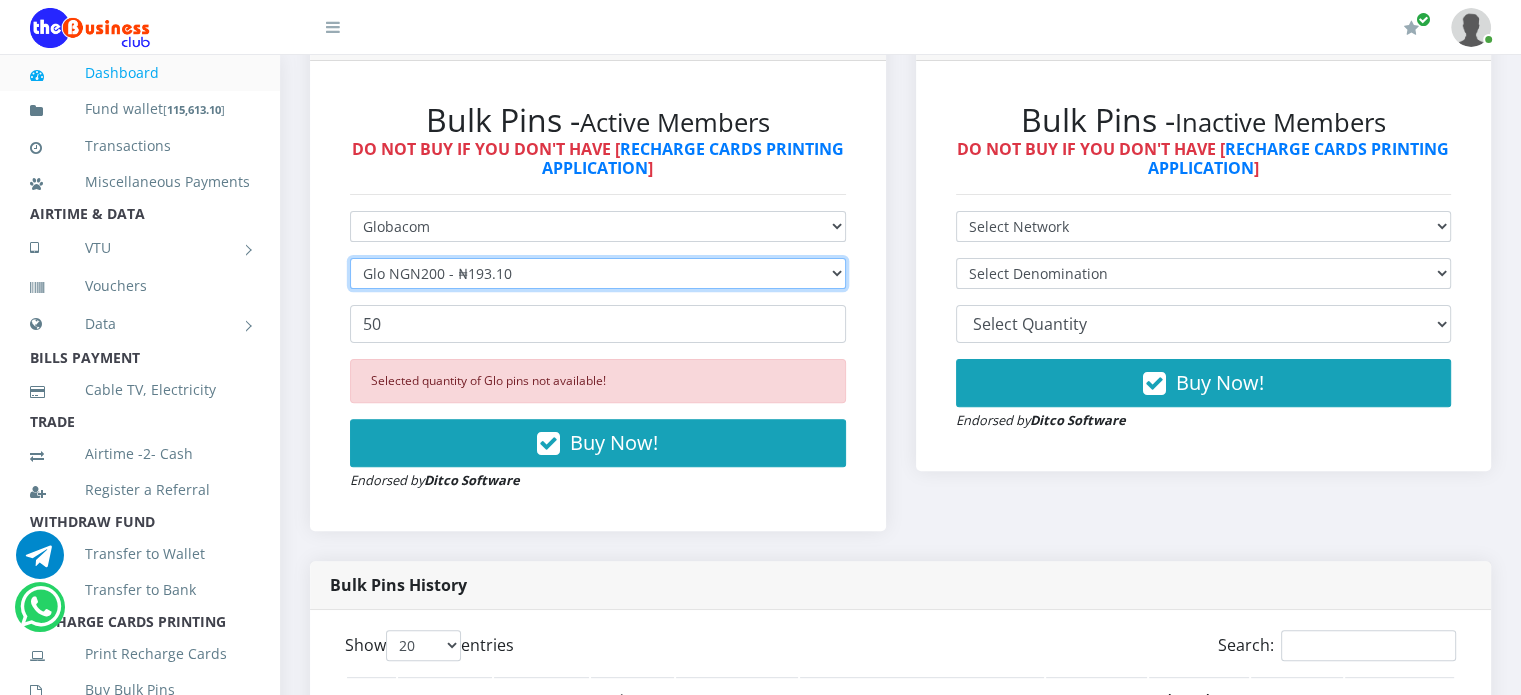 click on "Select Denomination Glo NGN100 - ₦96.55 Glo NGN200 - ₦193.10 Glo NGN500 - ₦482.75 Glo NGN1000 - ₦965.50" at bounding box center [598, 273] 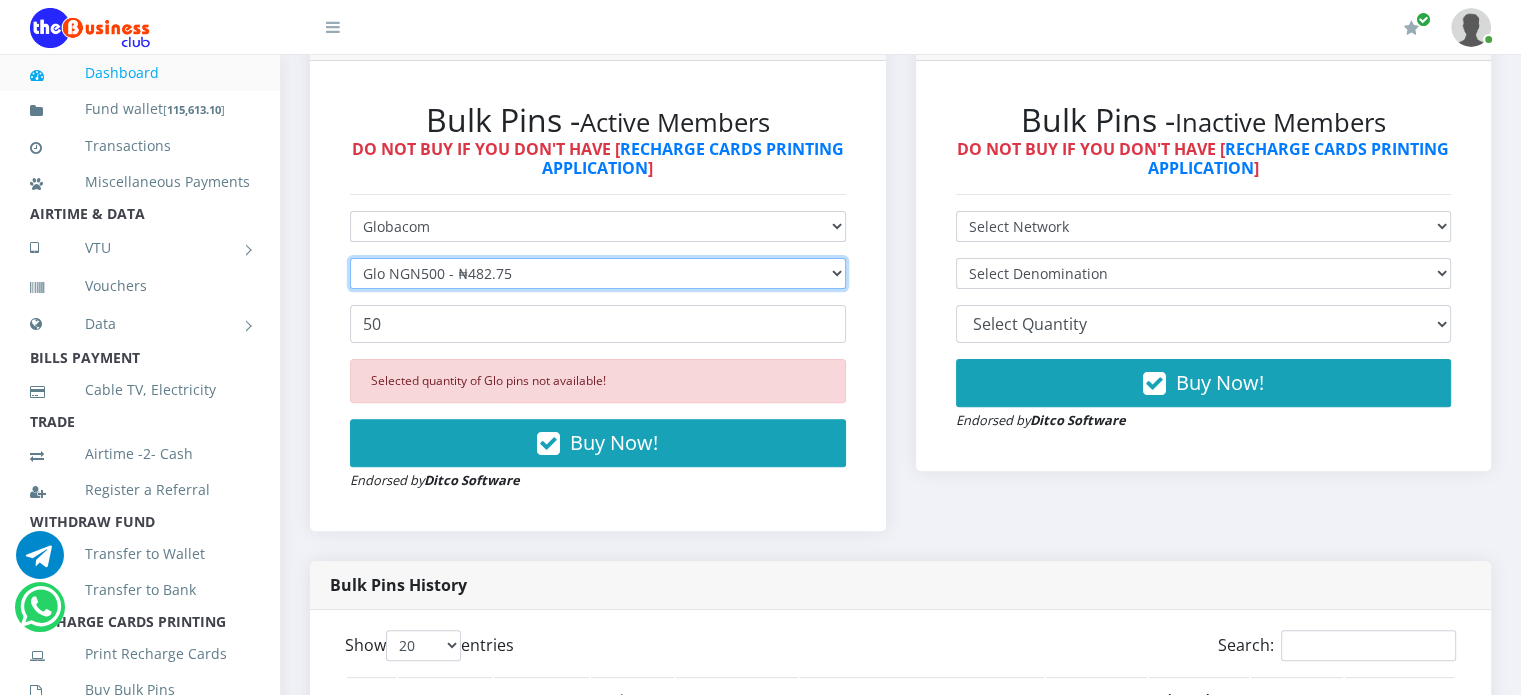 click on "Select Denomination Glo NGN100 - ₦96.55 Glo NGN200 - ₦193.10 Glo NGN500 - ₦482.75 Glo NGN1000 - ₦965.50" at bounding box center [598, 273] 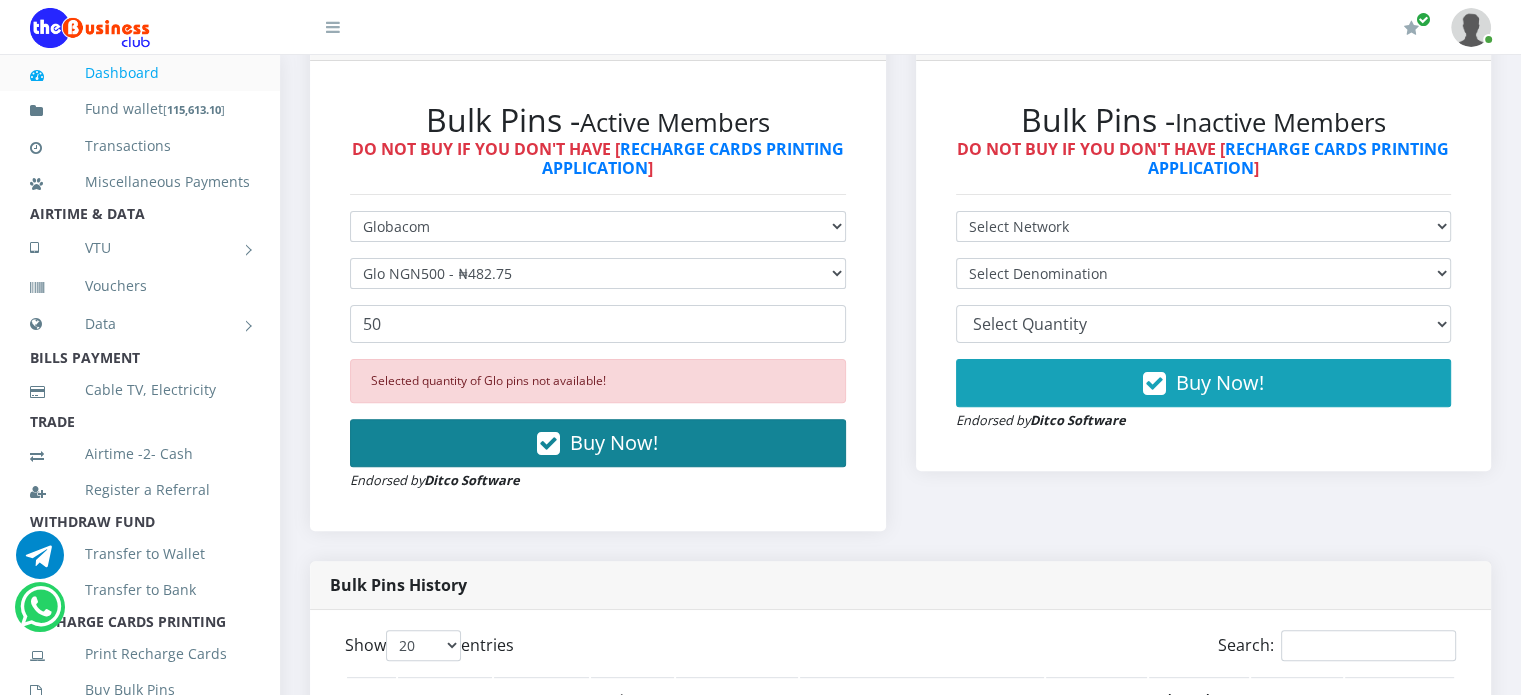 click on "Buy Now!" at bounding box center (598, 443) 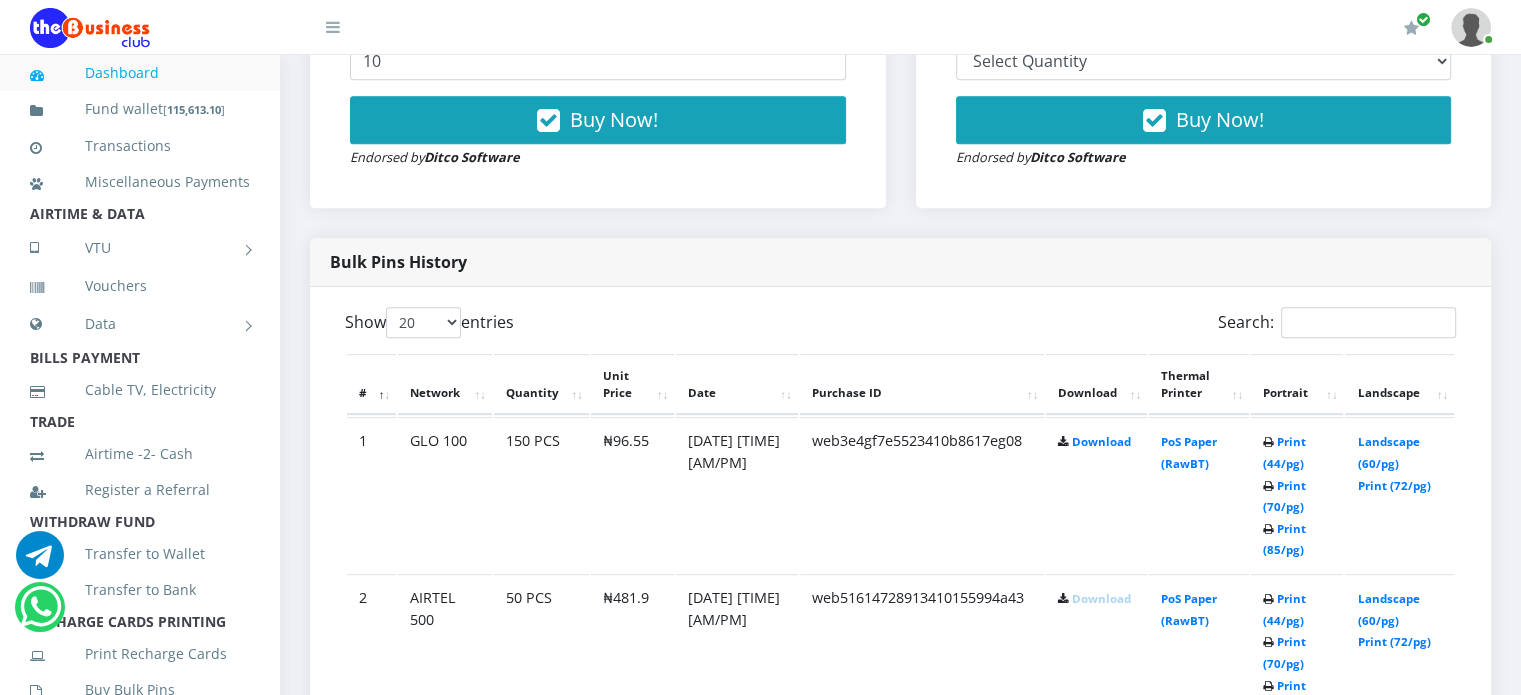 scroll, scrollTop: 940, scrollLeft: 0, axis: vertical 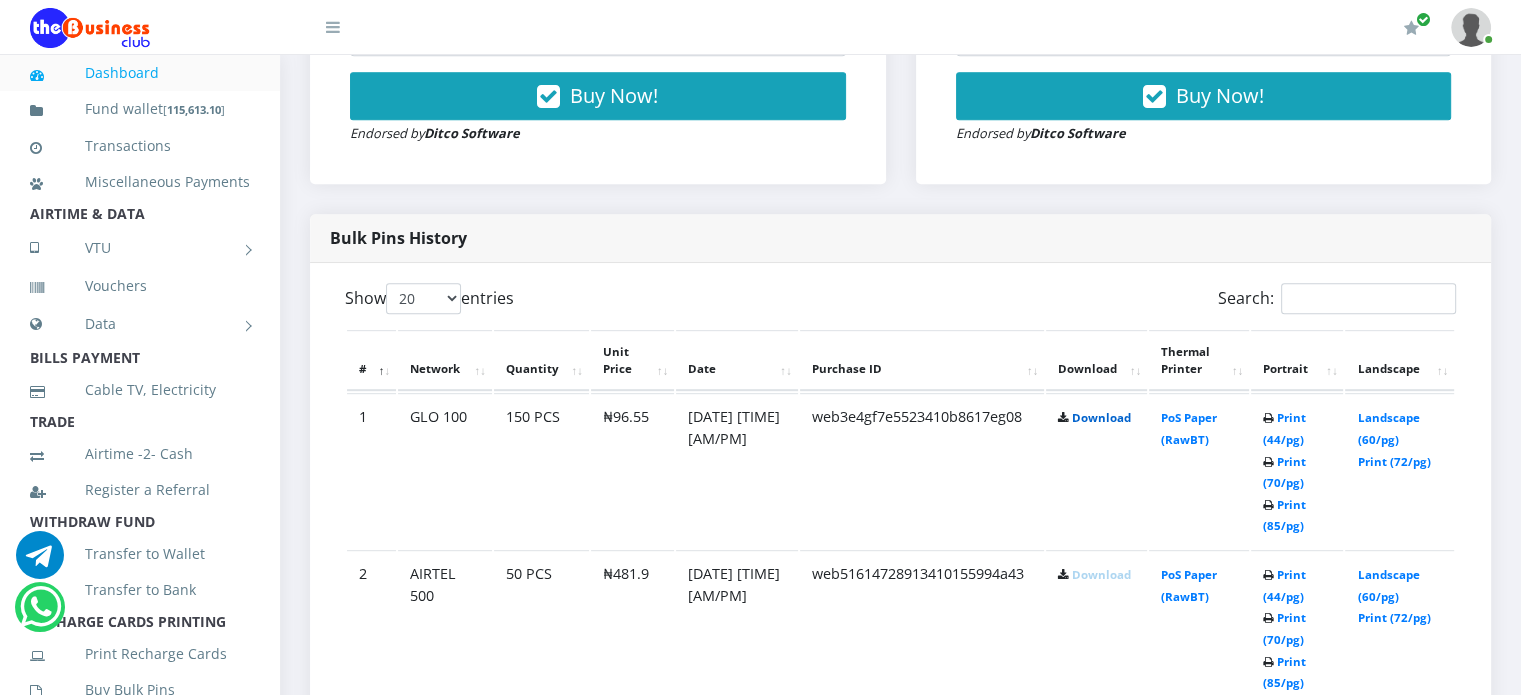 click on "Download" at bounding box center (1101, 417) 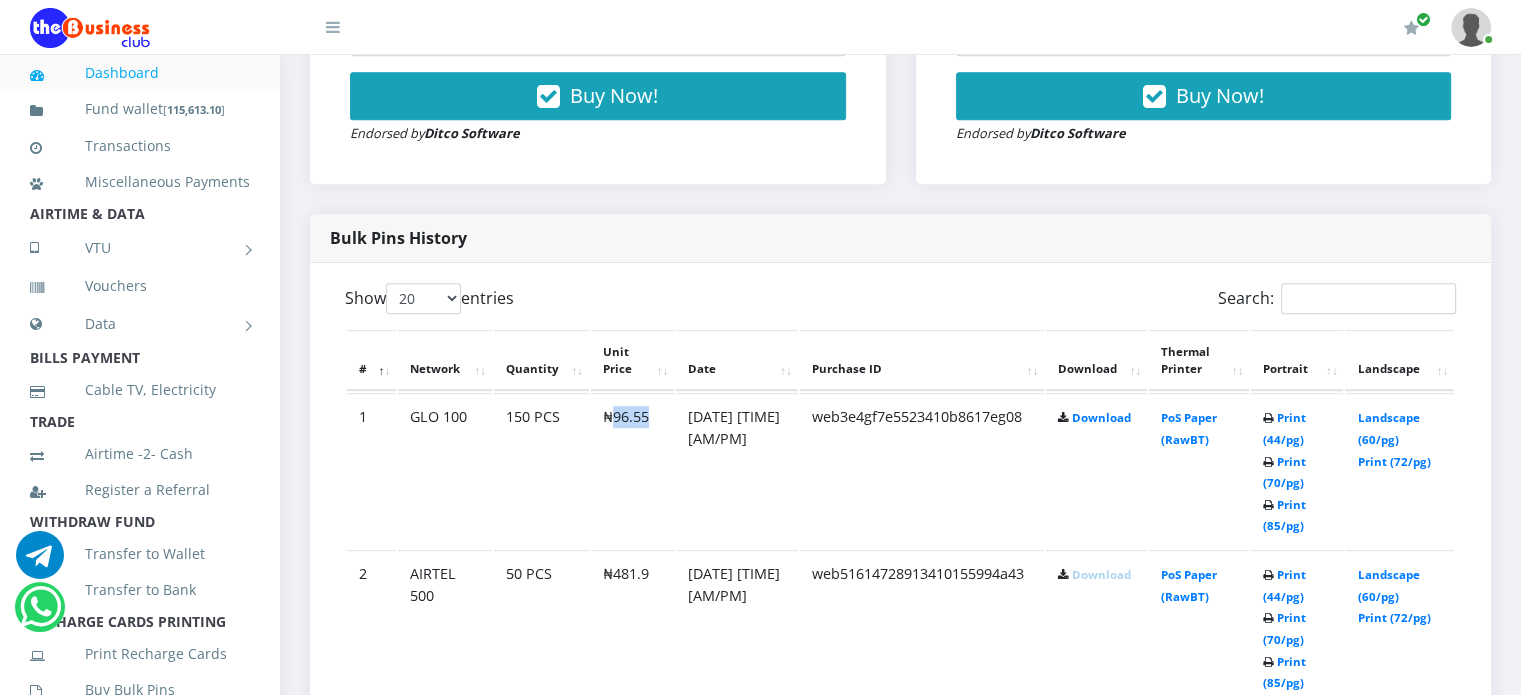 drag, startPoint x: 608, startPoint y: 357, endPoint x: 648, endPoint y: 357, distance: 40 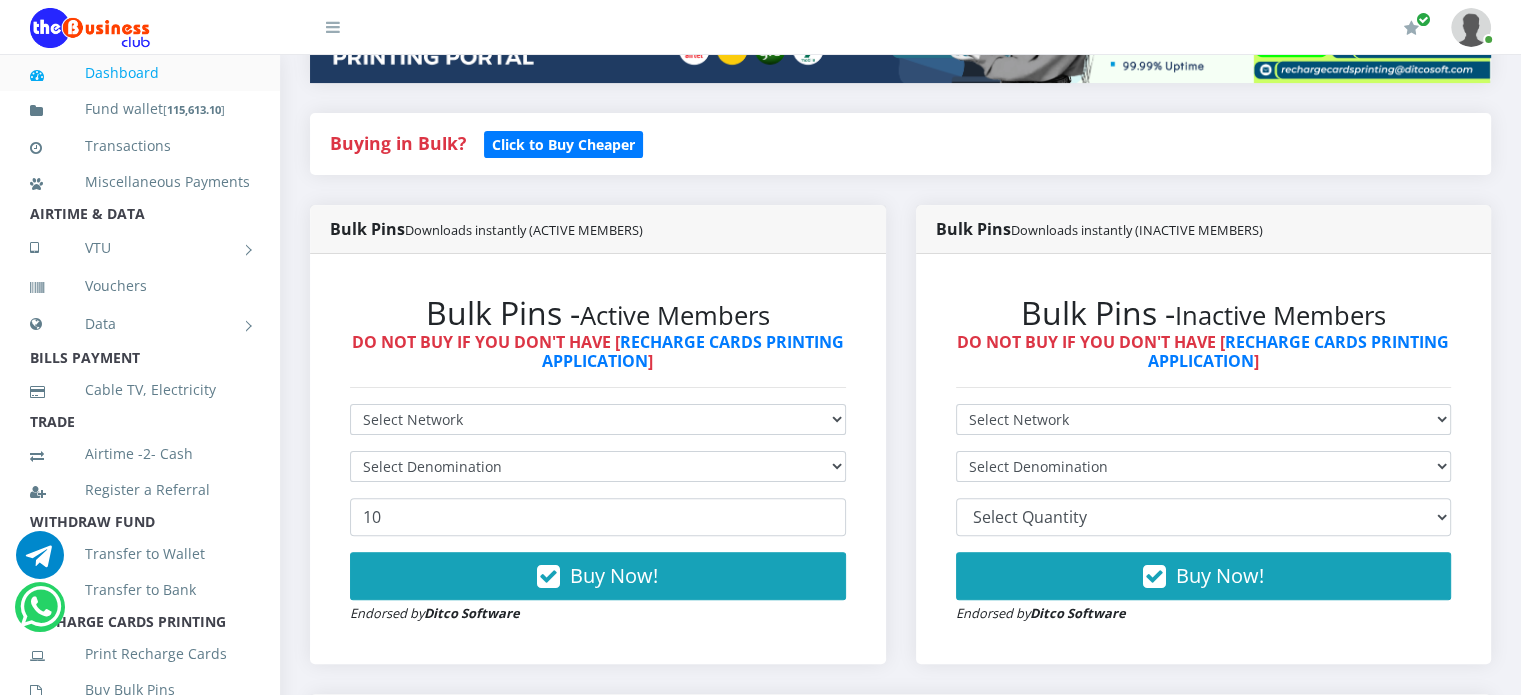 scroll, scrollTop: 500, scrollLeft: 0, axis: vertical 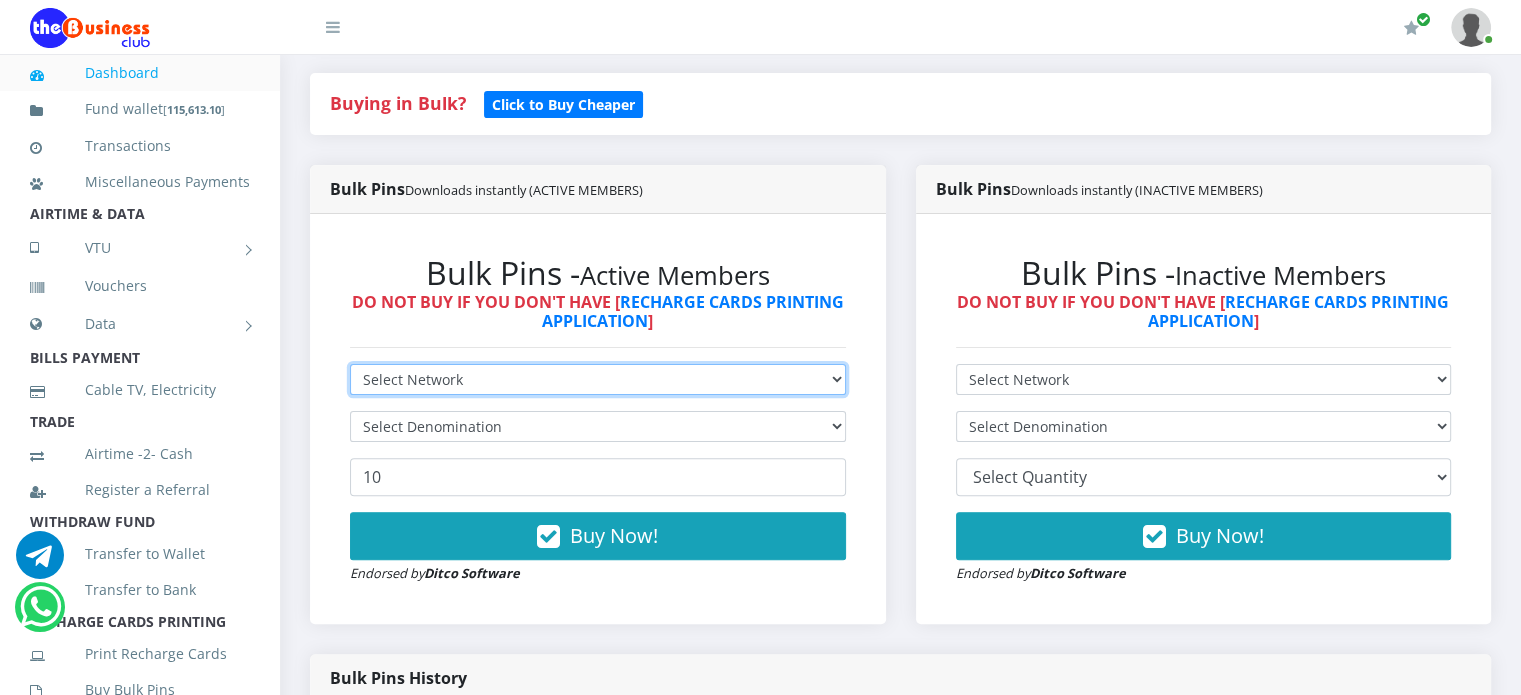 click on "Select Network
MTN
Globacom
9Mobile
Airtel" at bounding box center [598, 379] 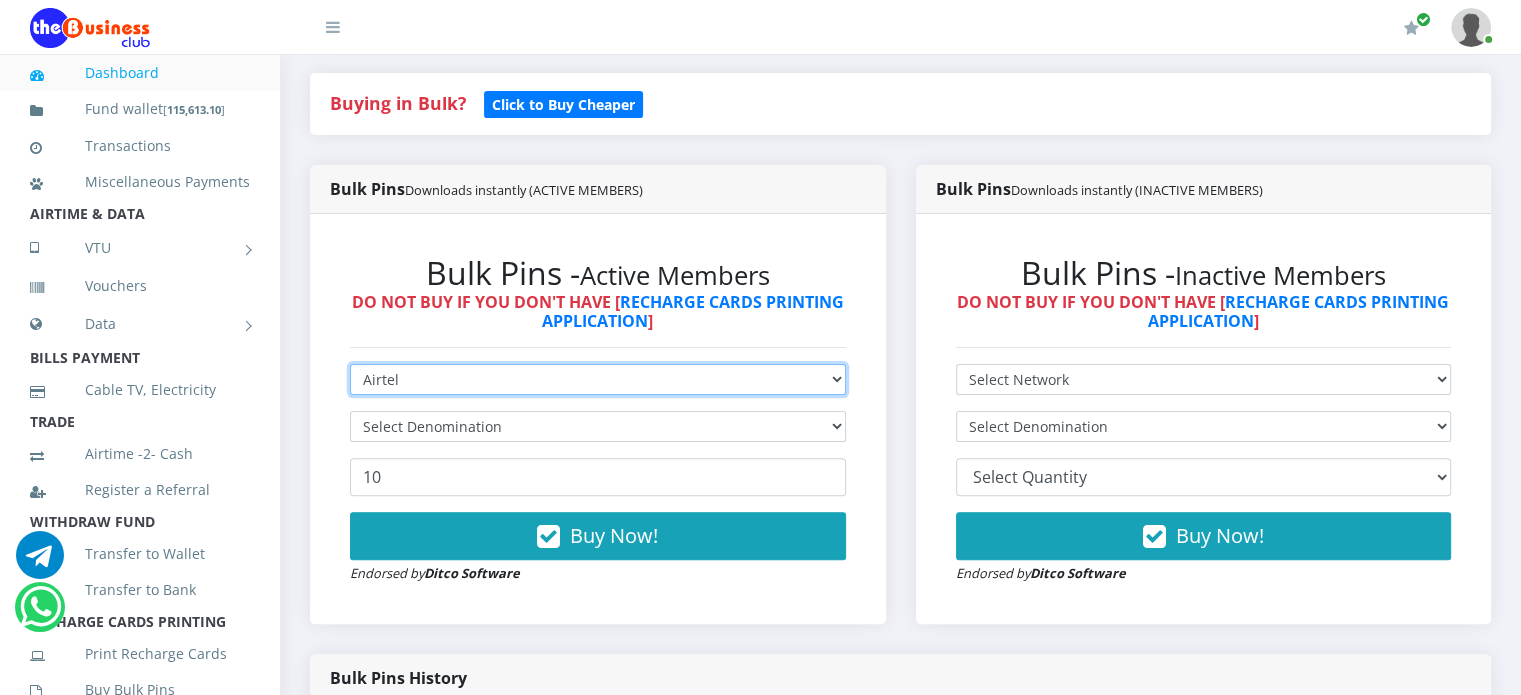 click on "Select Network
MTN
Globacom
9Mobile
Airtel" at bounding box center [598, 379] 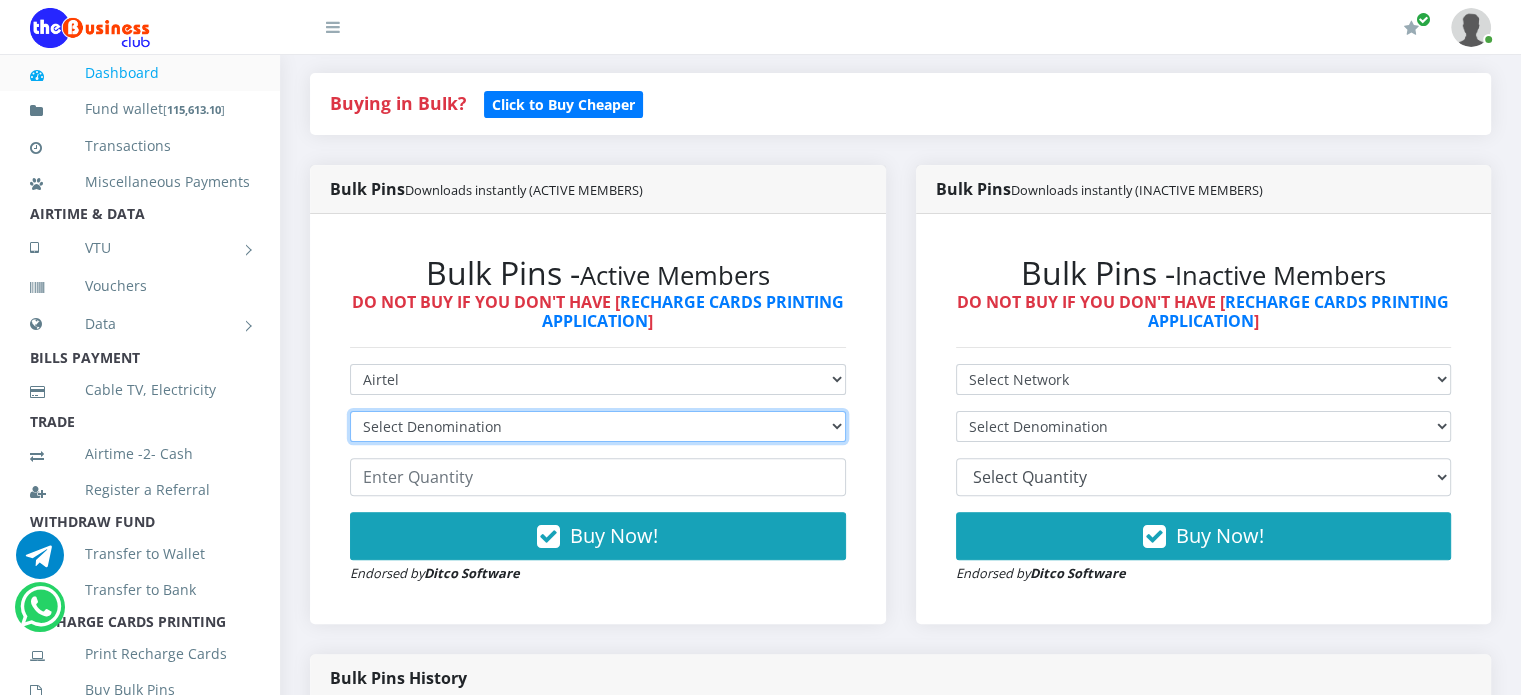 click on "Select Denomination Airtel NGN100 - ₦96.38 Airtel NGN200 - ₦192.76 Airtel NGN500 - ₦481.90 Airtel NGN1000 - ₦963.80" at bounding box center (598, 426) 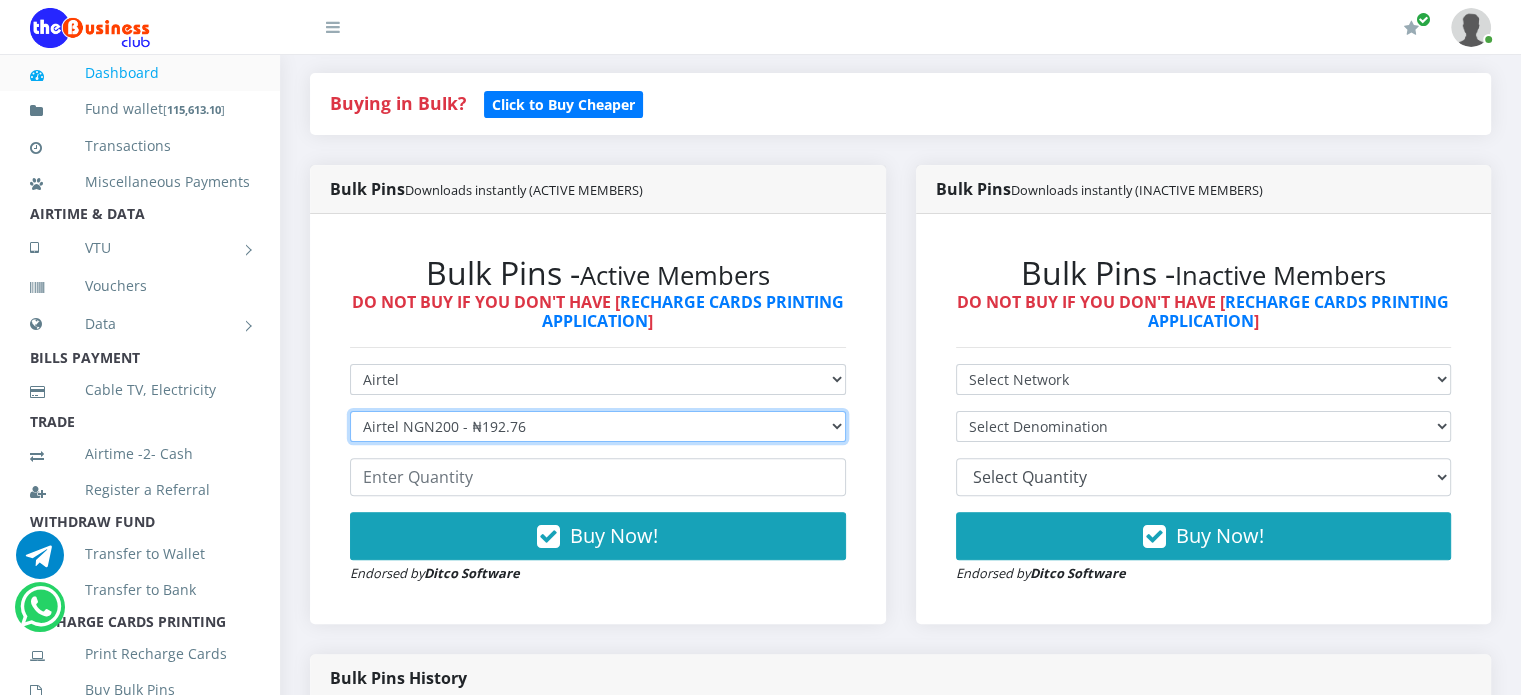 click on "Select Denomination Airtel NGN100 - ₦96.38 Airtel NGN200 - ₦192.76 Airtel NGN500 - ₦481.90 Airtel NGN1000 - ₦963.80" at bounding box center (598, 426) 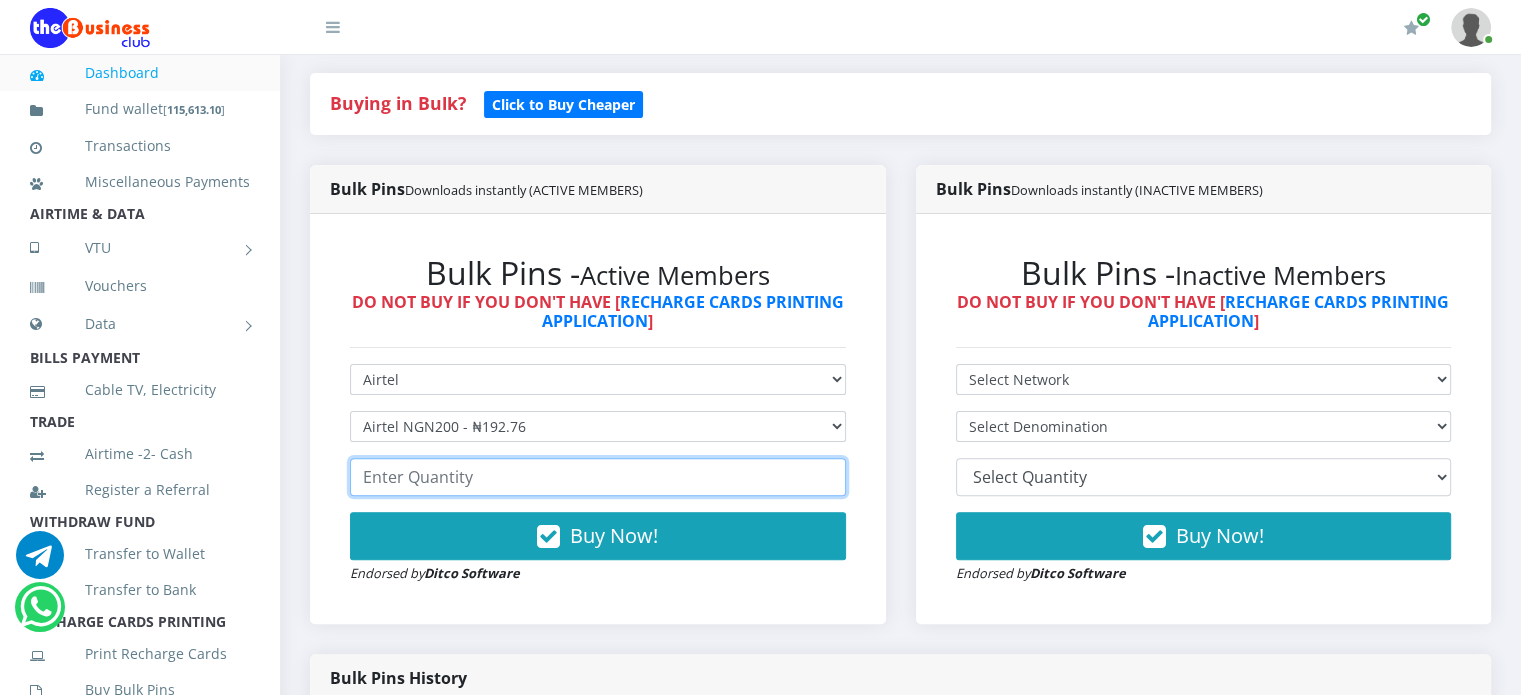 click at bounding box center [598, 477] 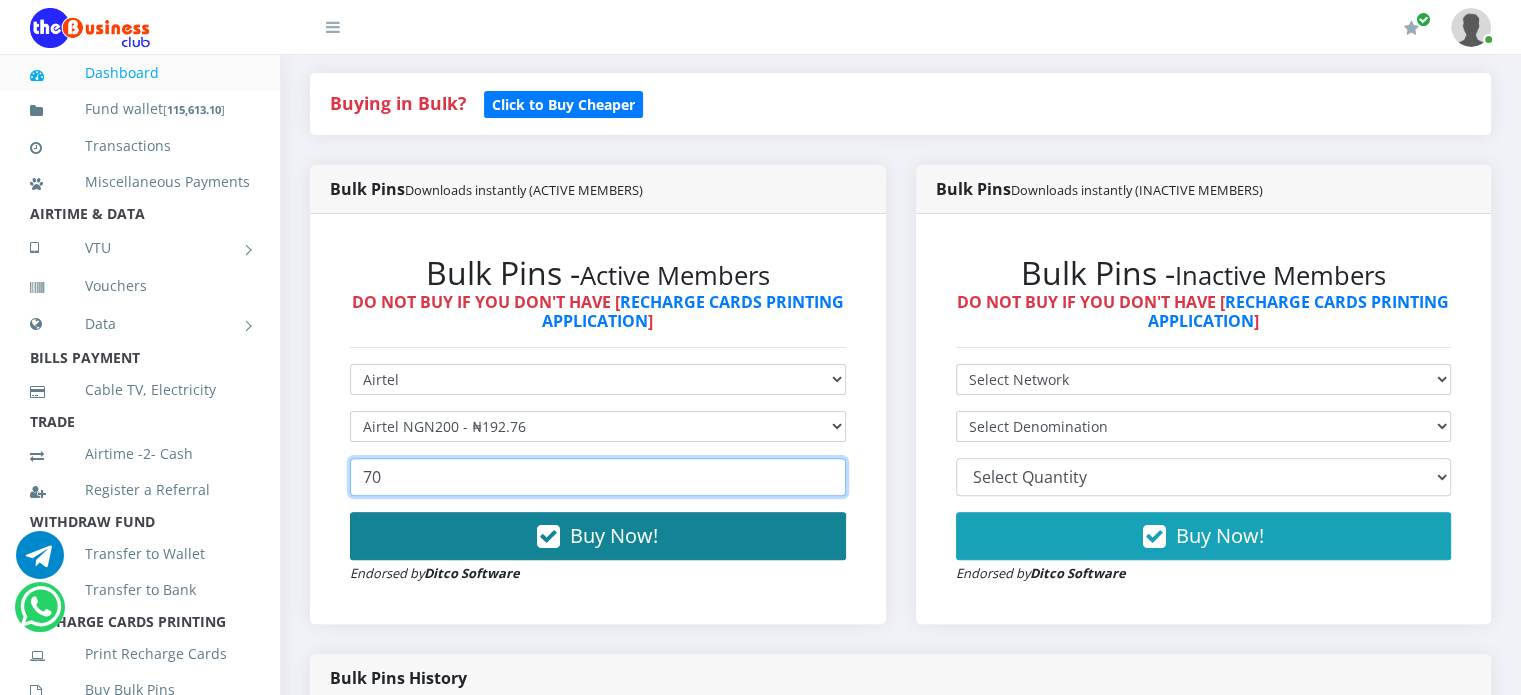 type on "70" 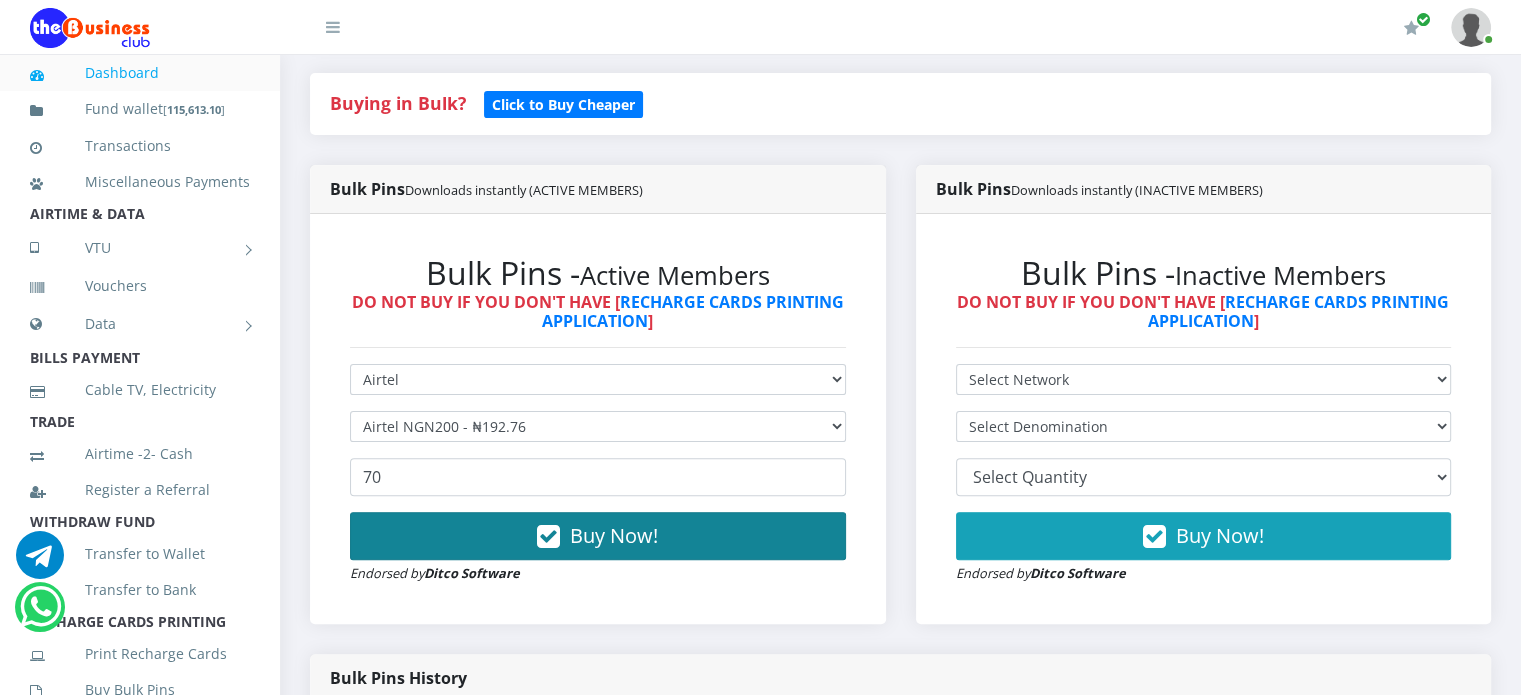 click at bounding box center (548, 537) 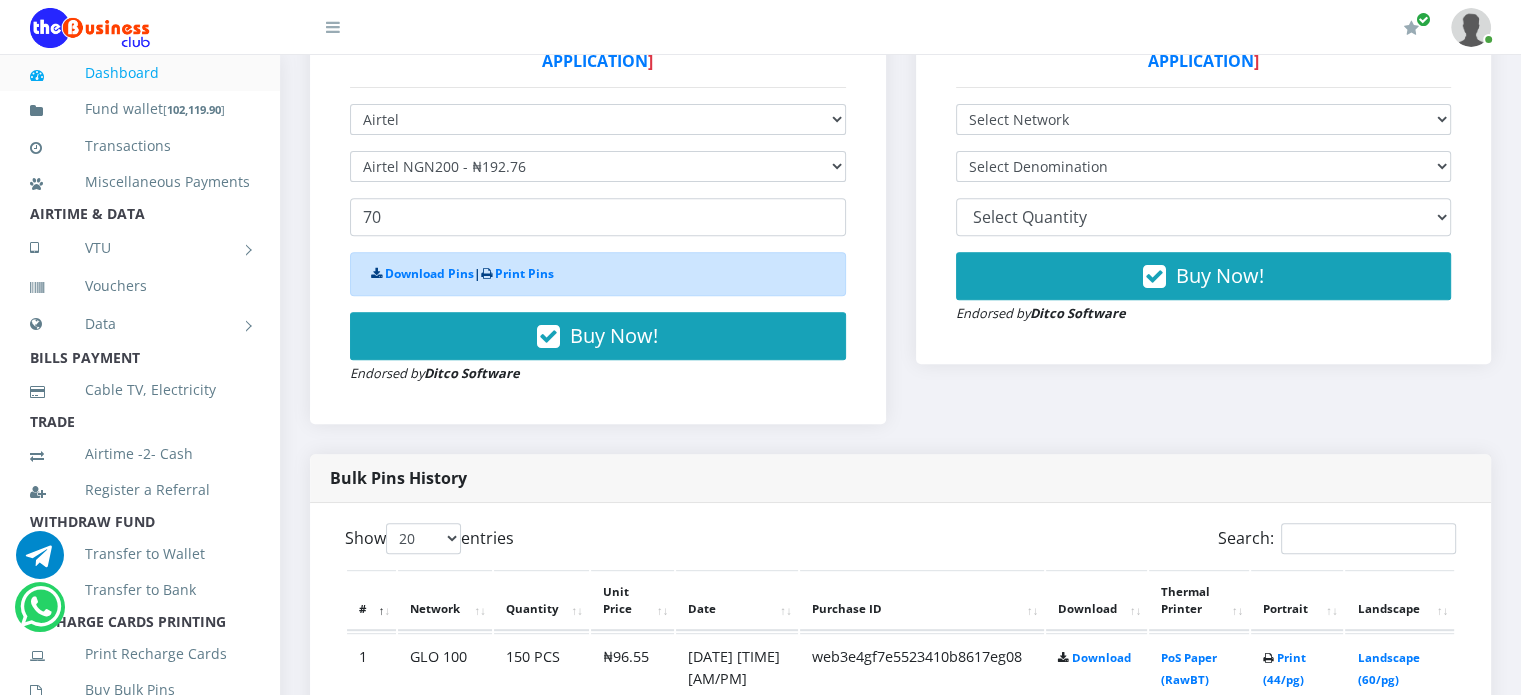 scroll, scrollTop: 924, scrollLeft: 0, axis: vertical 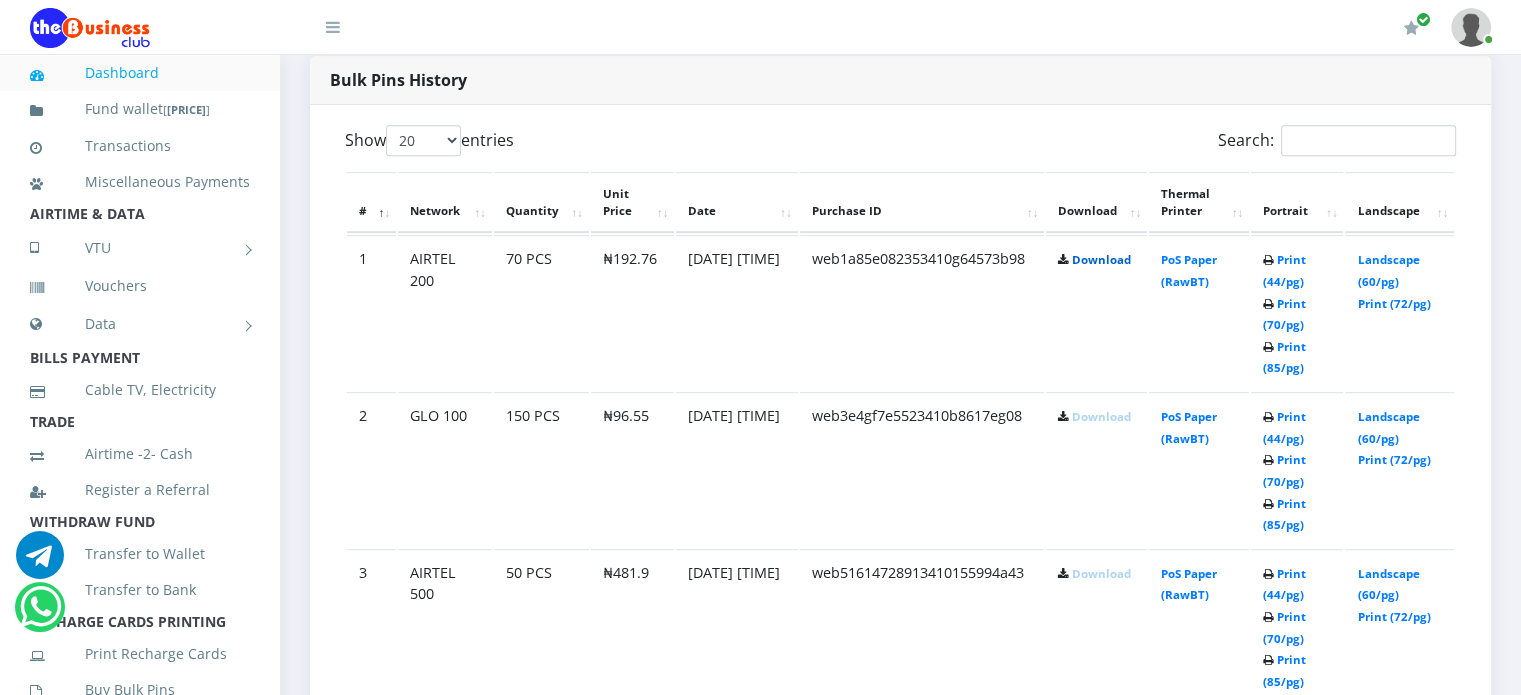 click on "Download" at bounding box center (1101, 259) 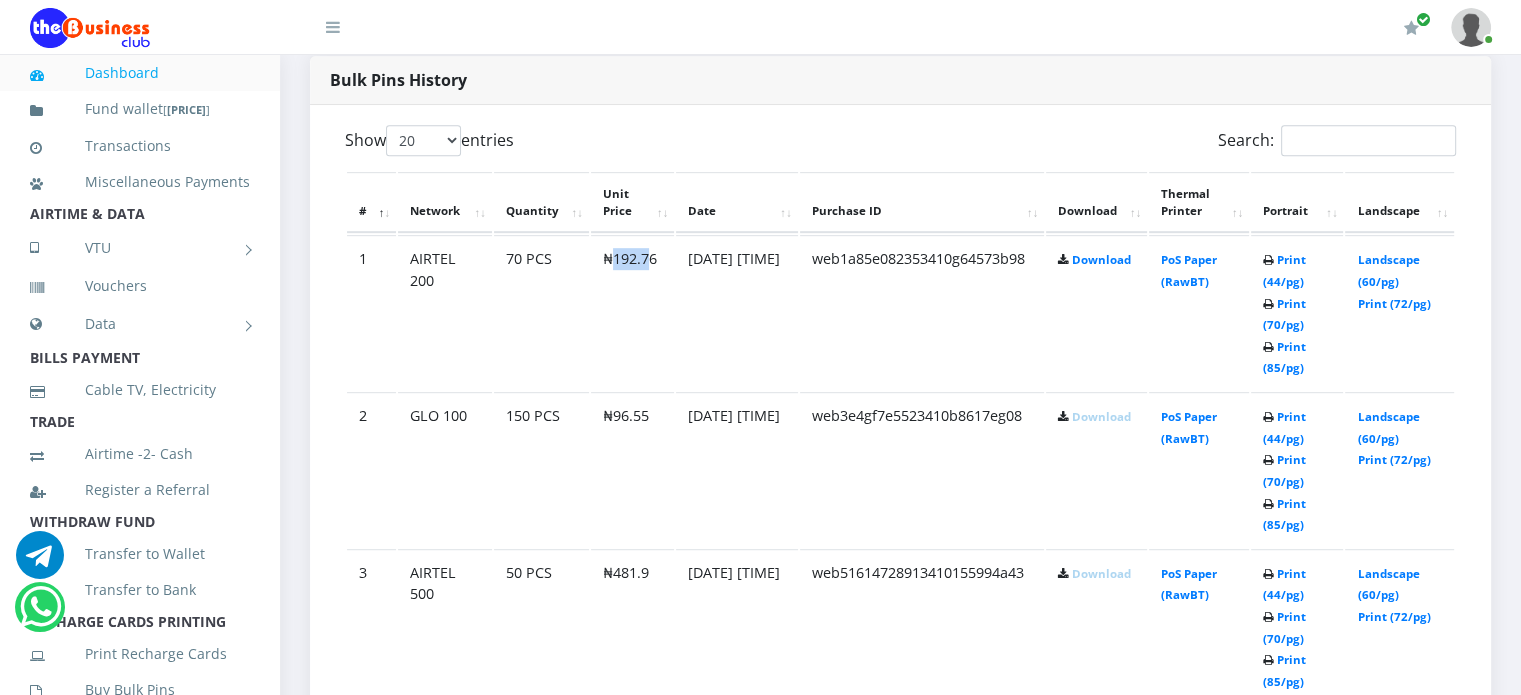 drag, startPoint x: 650, startPoint y: 280, endPoint x: 613, endPoint y: 280, distance: 37 